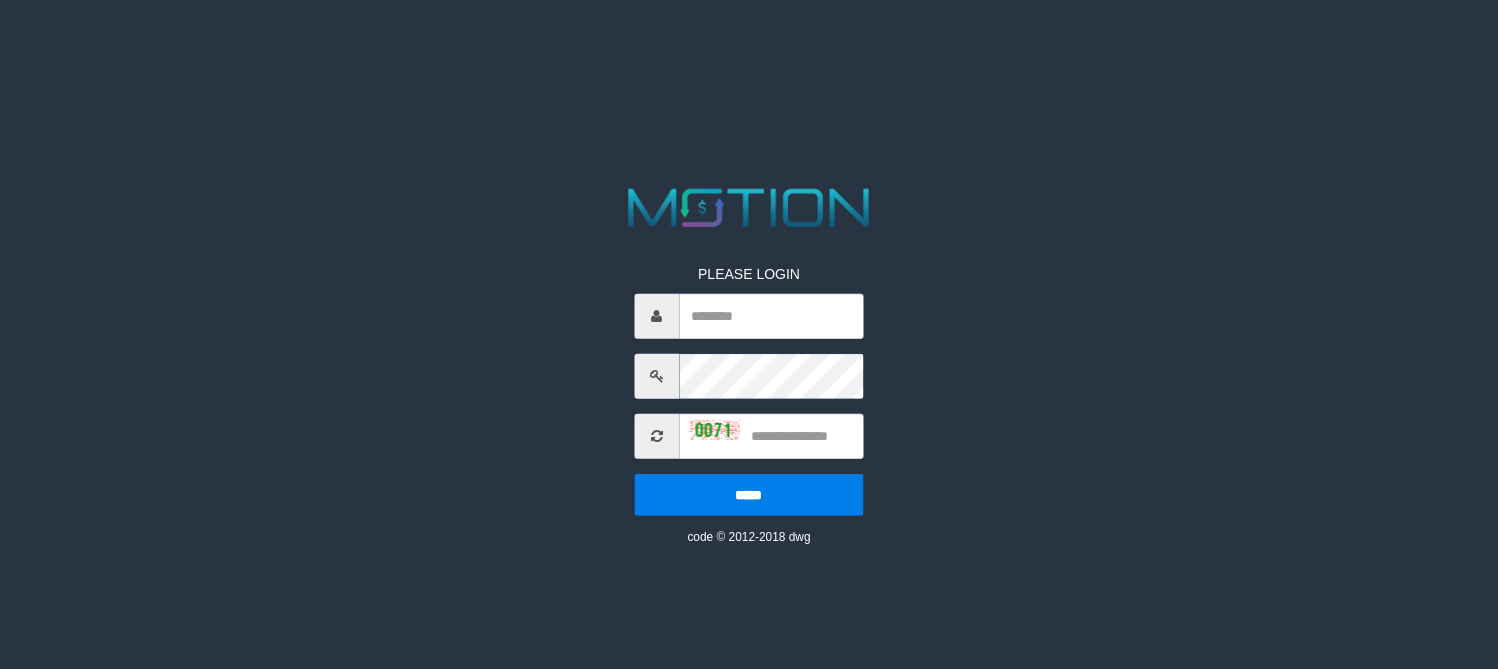 scroll, scrollTop: 0, scrollLeft: 0, axis: both 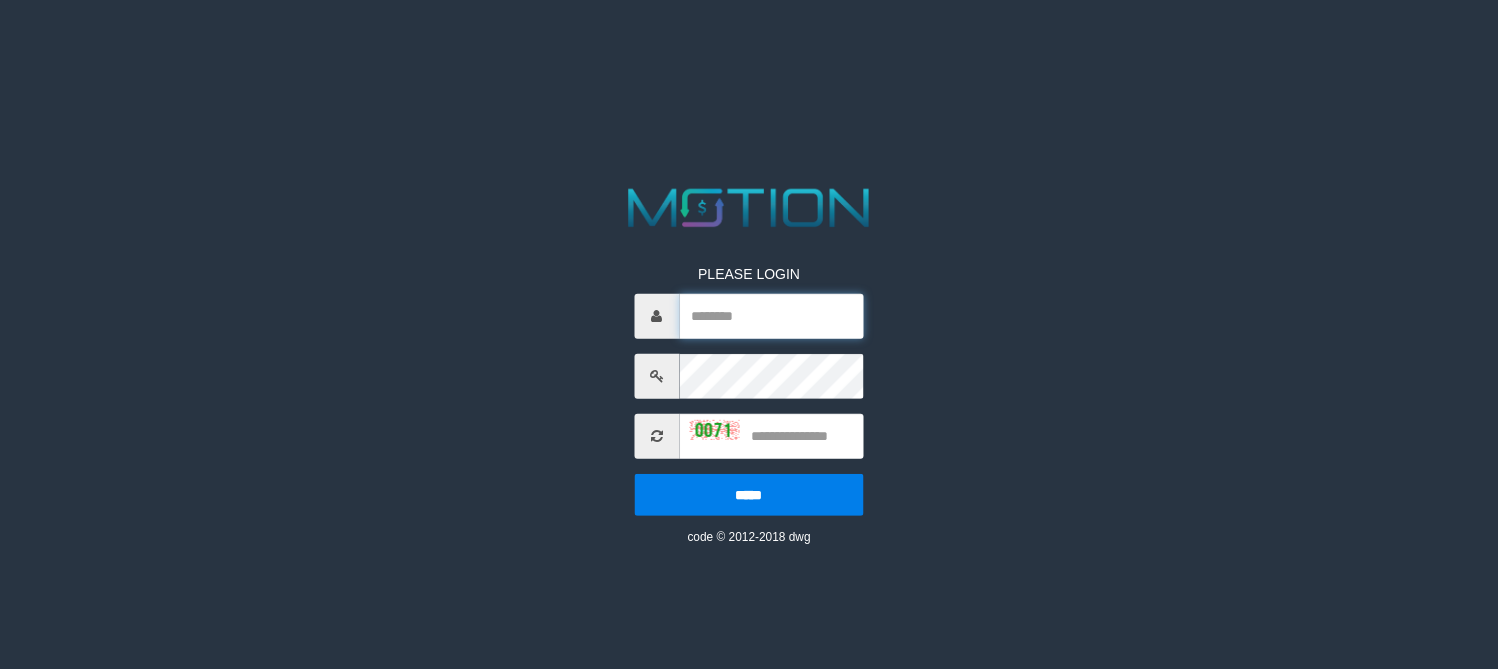 click at bounding box center (771, 315) 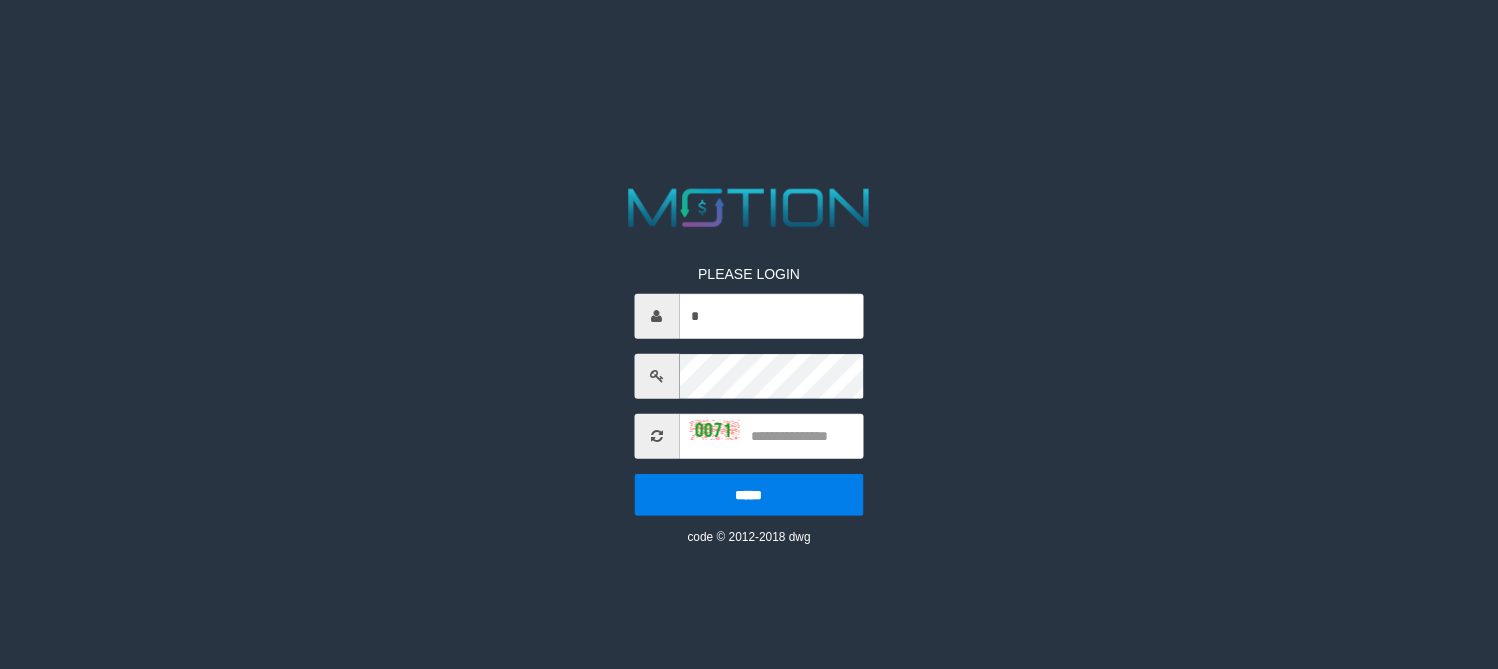 drag, startPoint x: 710, startPoint y: 290, endPoint x: 708, endPoint y: 307, distance: 17.117243 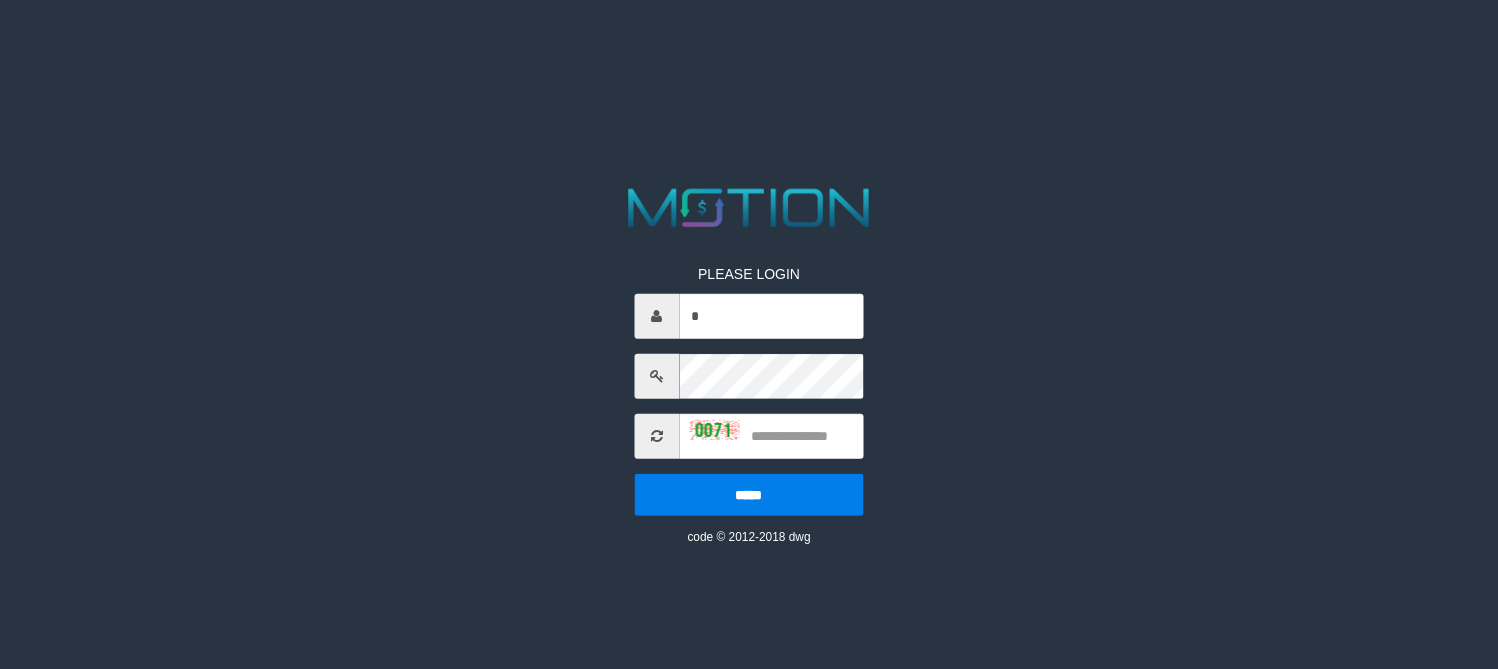 click on "PLEASE LOGIN
*
*****
code © 2012-2018 dwg" at bounding box center [749, 389] 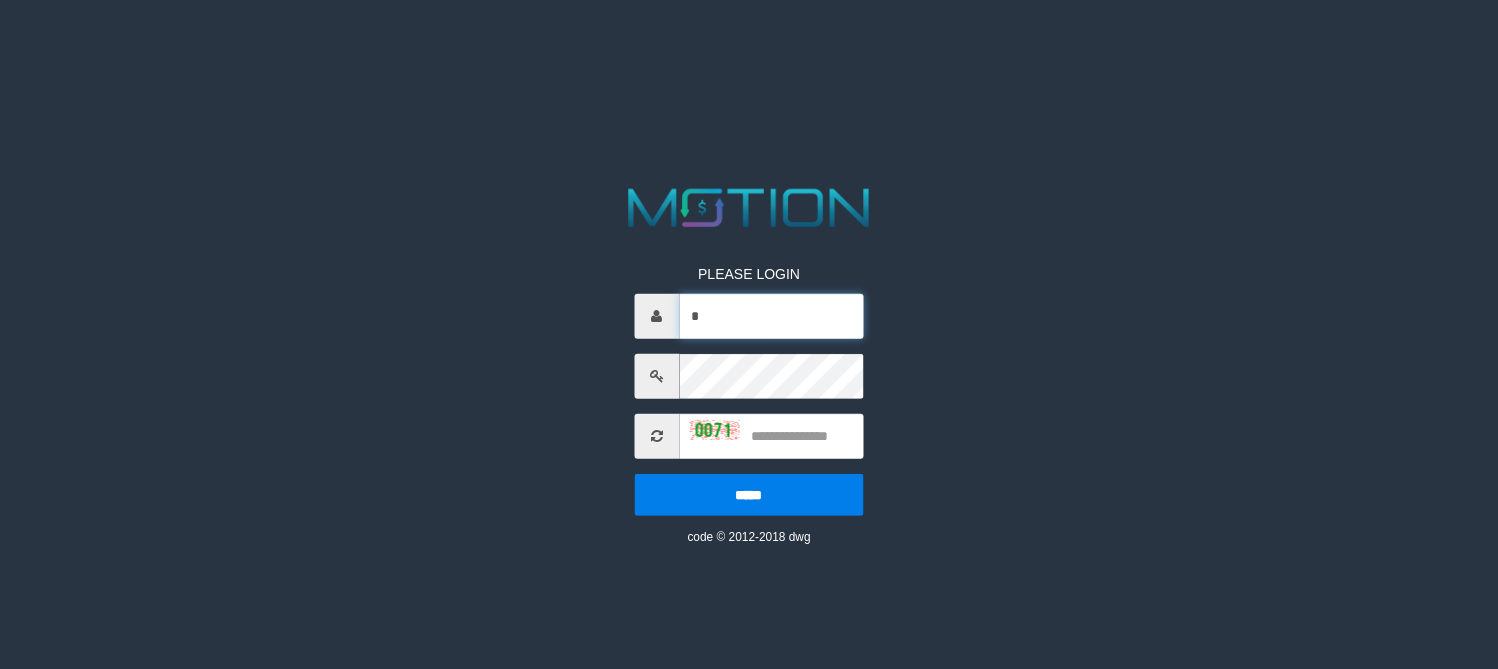 click on "*" at bounding box center (771, 315) 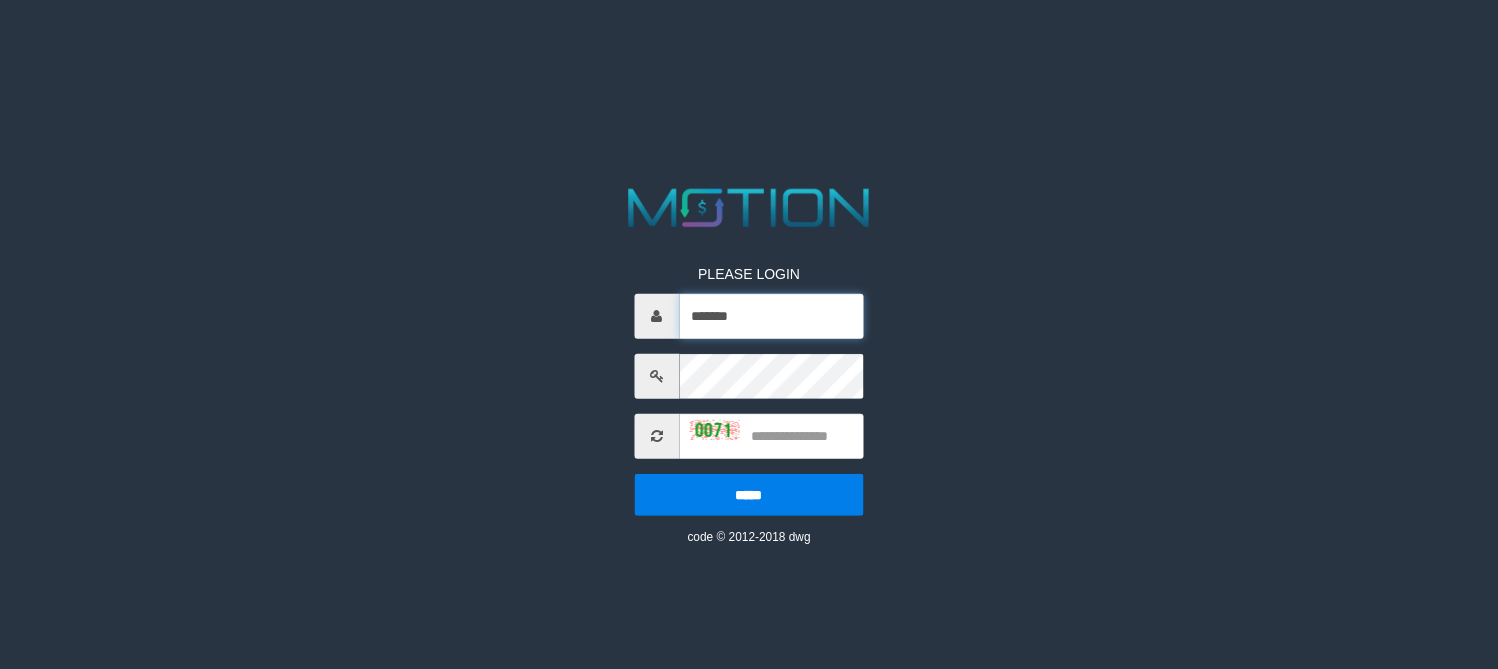 type on "*******" 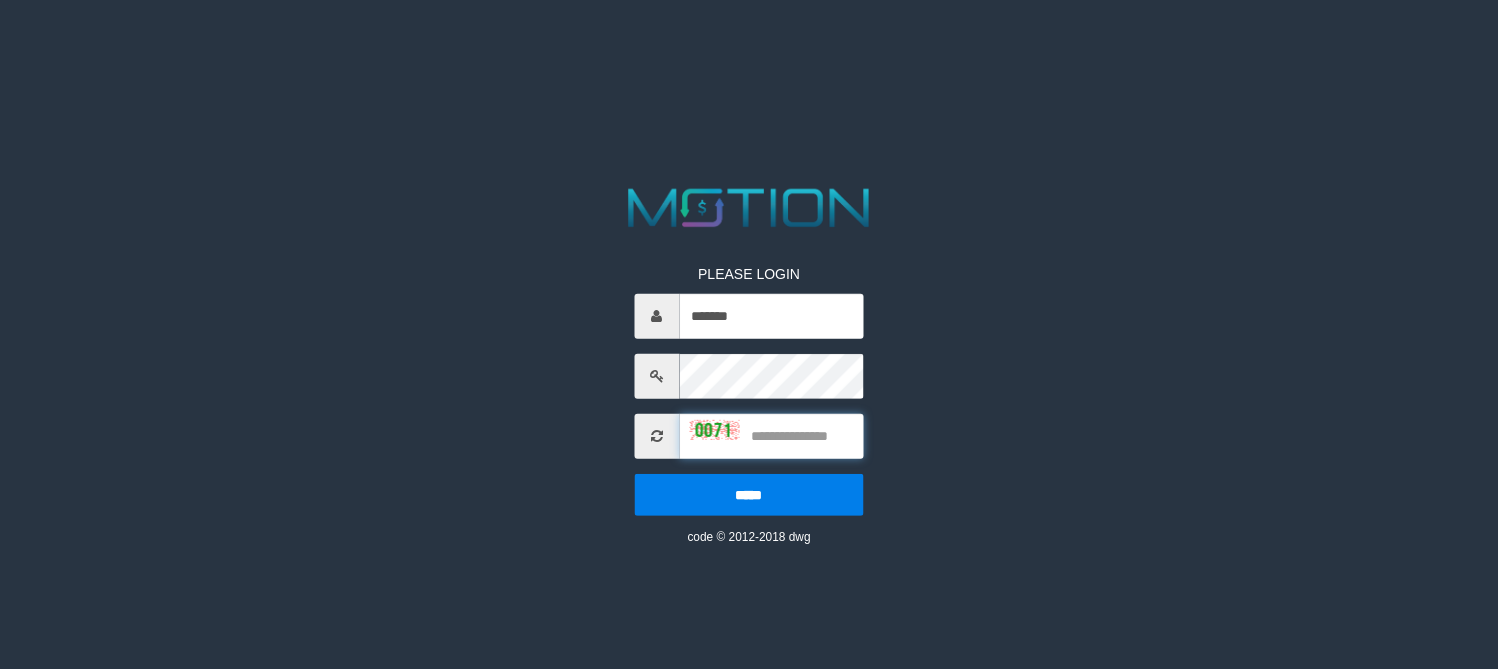click at bounding box center (771, 435) 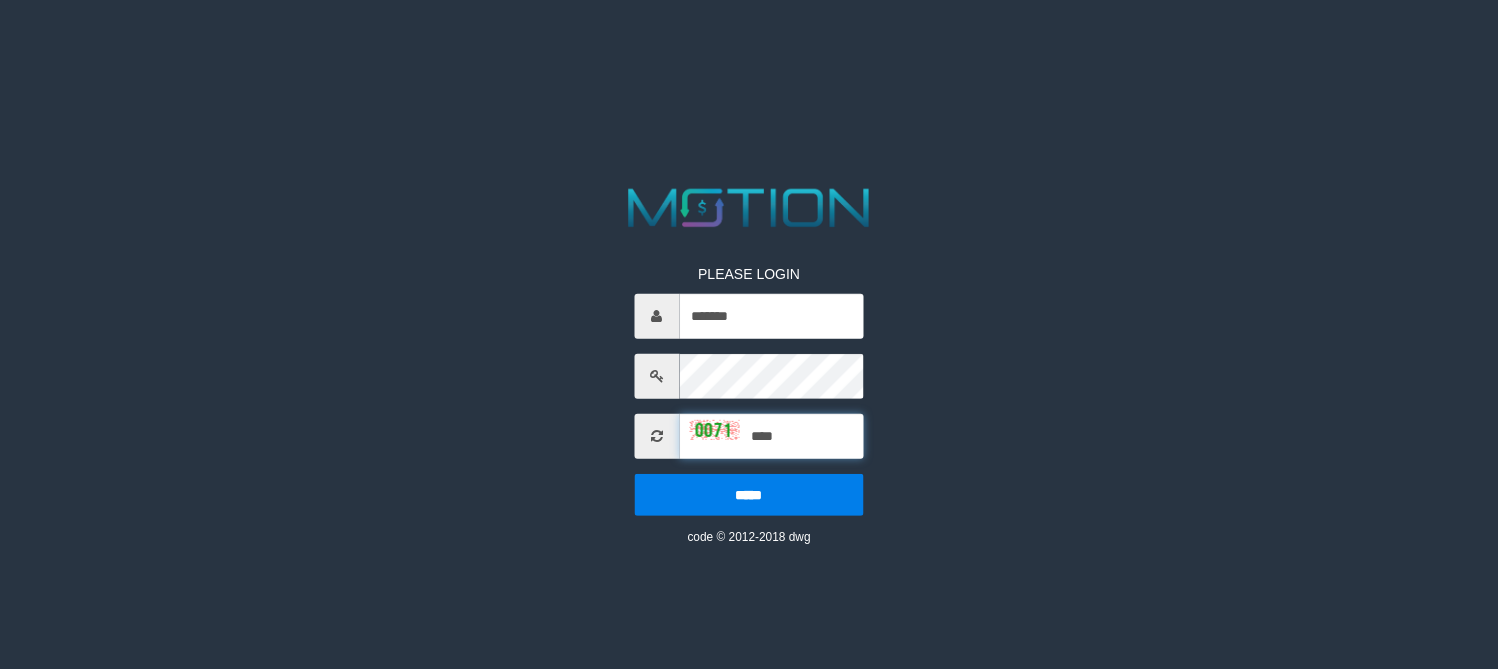 type on "****" 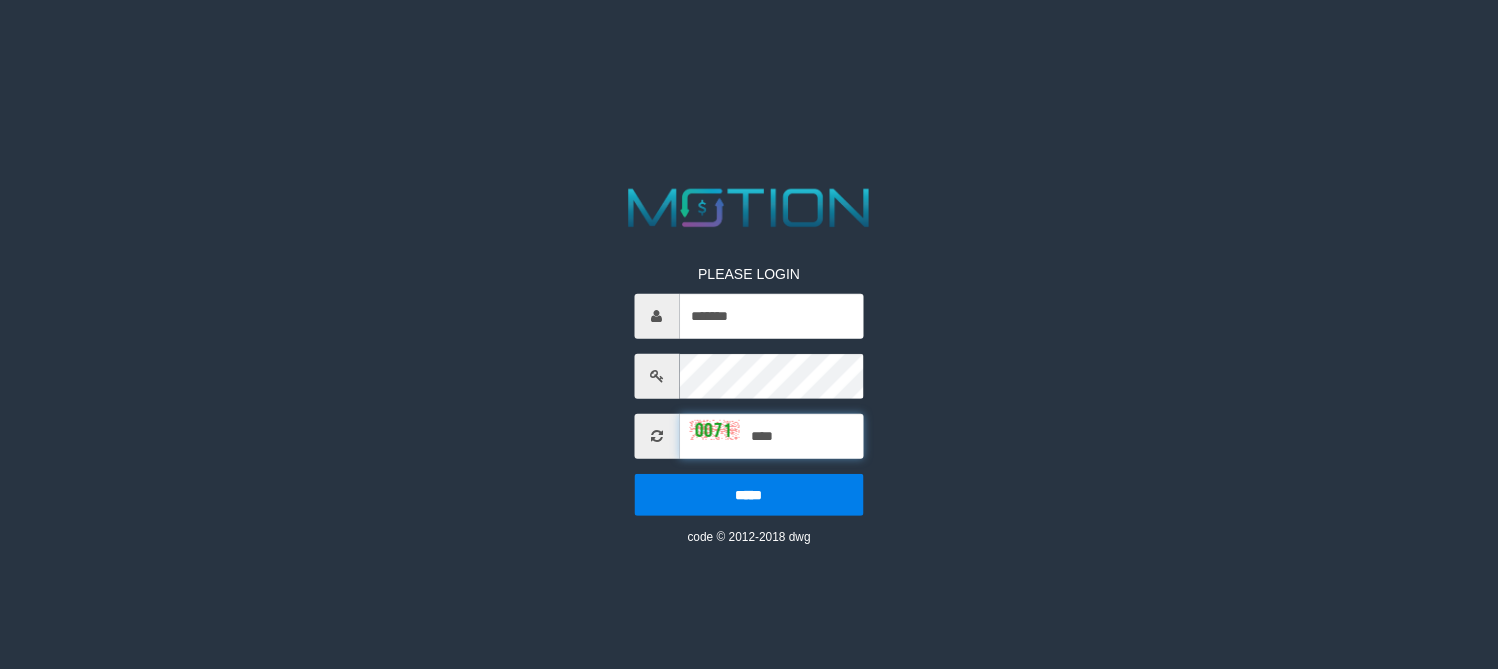 click on "*****" at bounding box center (749, 494) 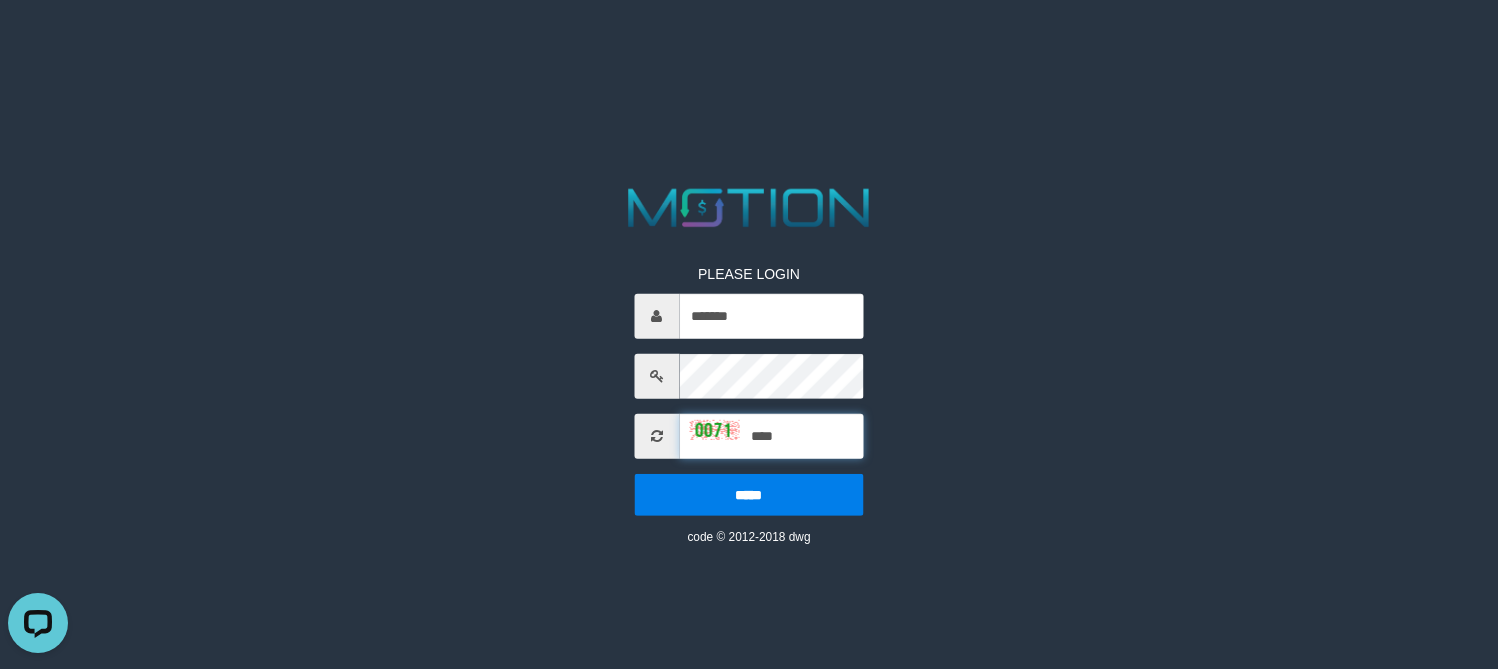 scroll, scrollTop: 0, scrollLeft: 0, axis: both 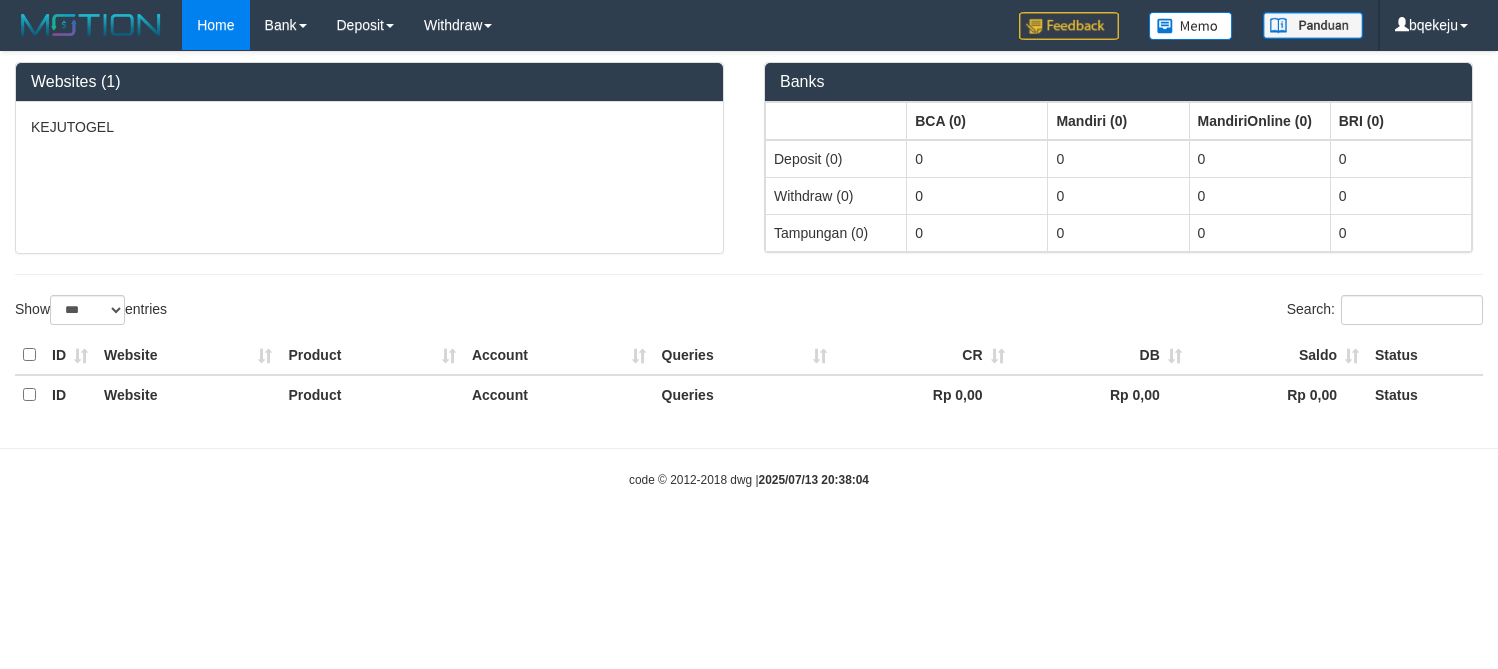 select on "***" 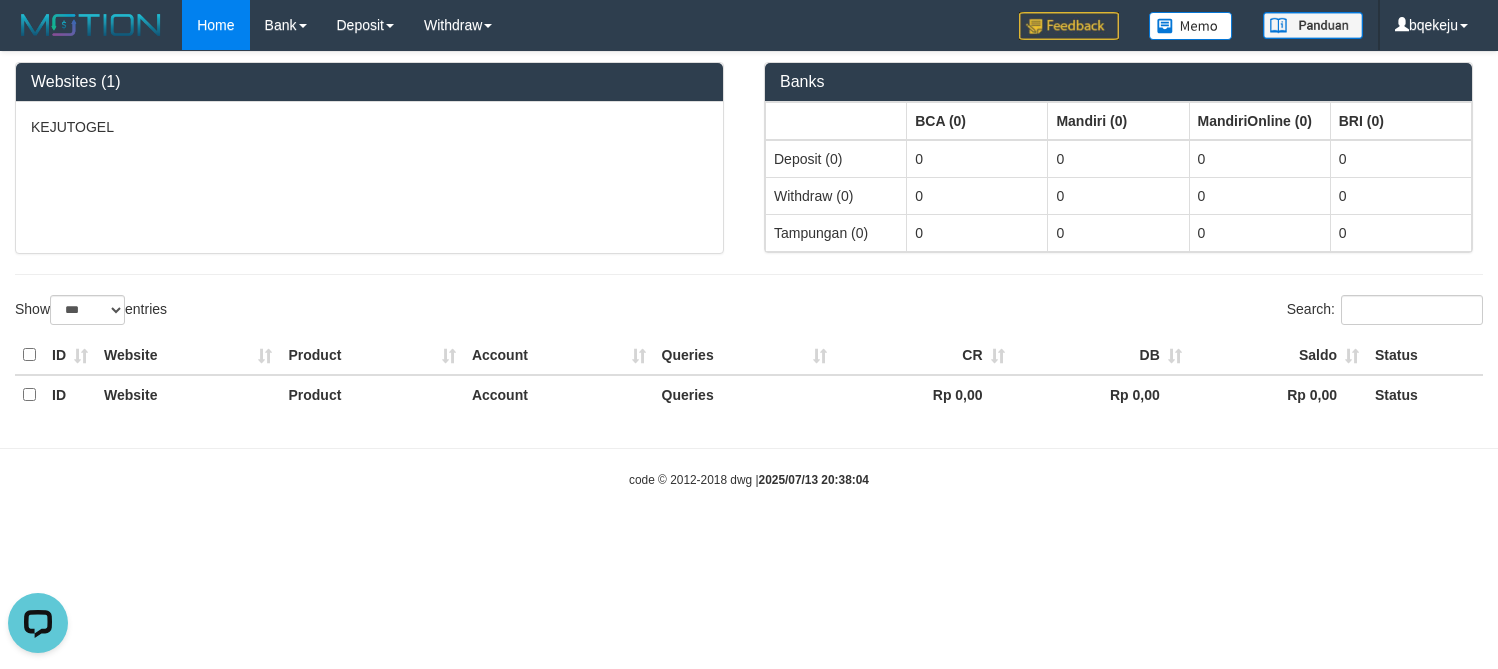scroll, scrollTop: 0, scrollLeft: 0, axis: both 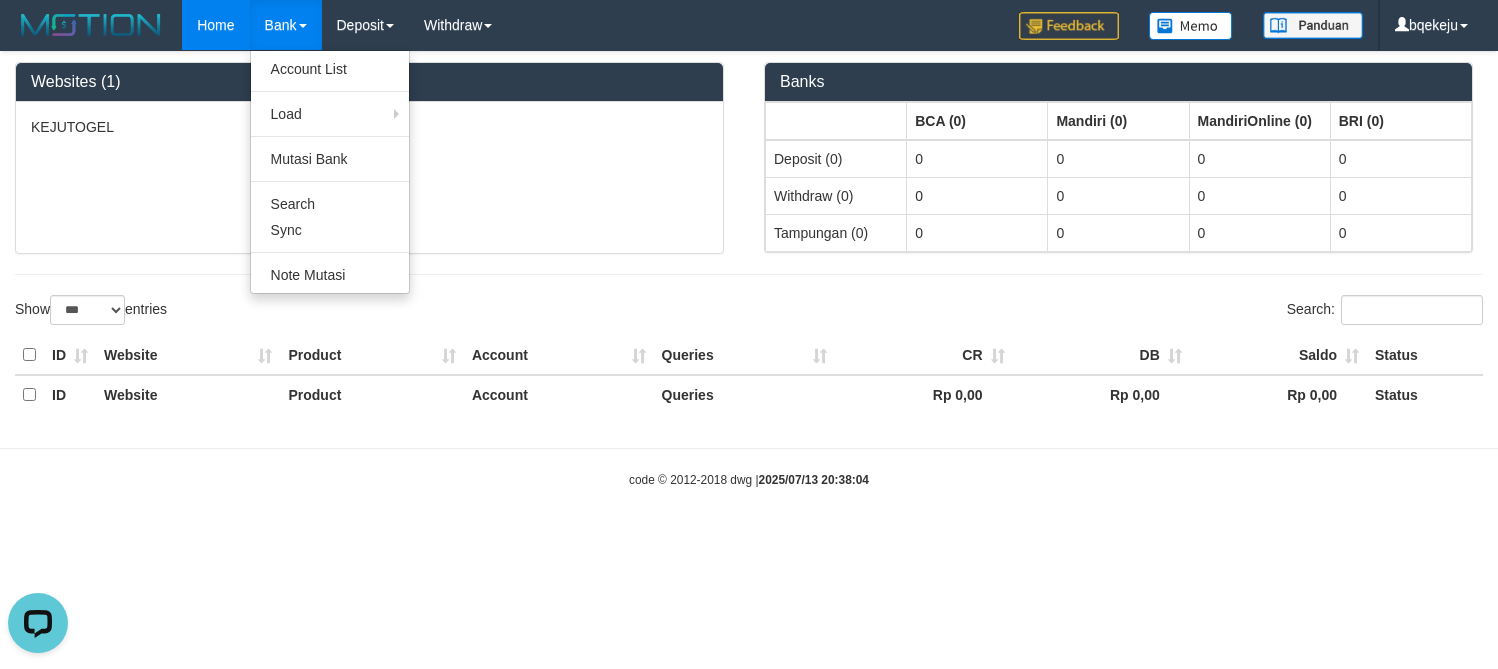 click on "Bank" at bounding box center [286, 25] 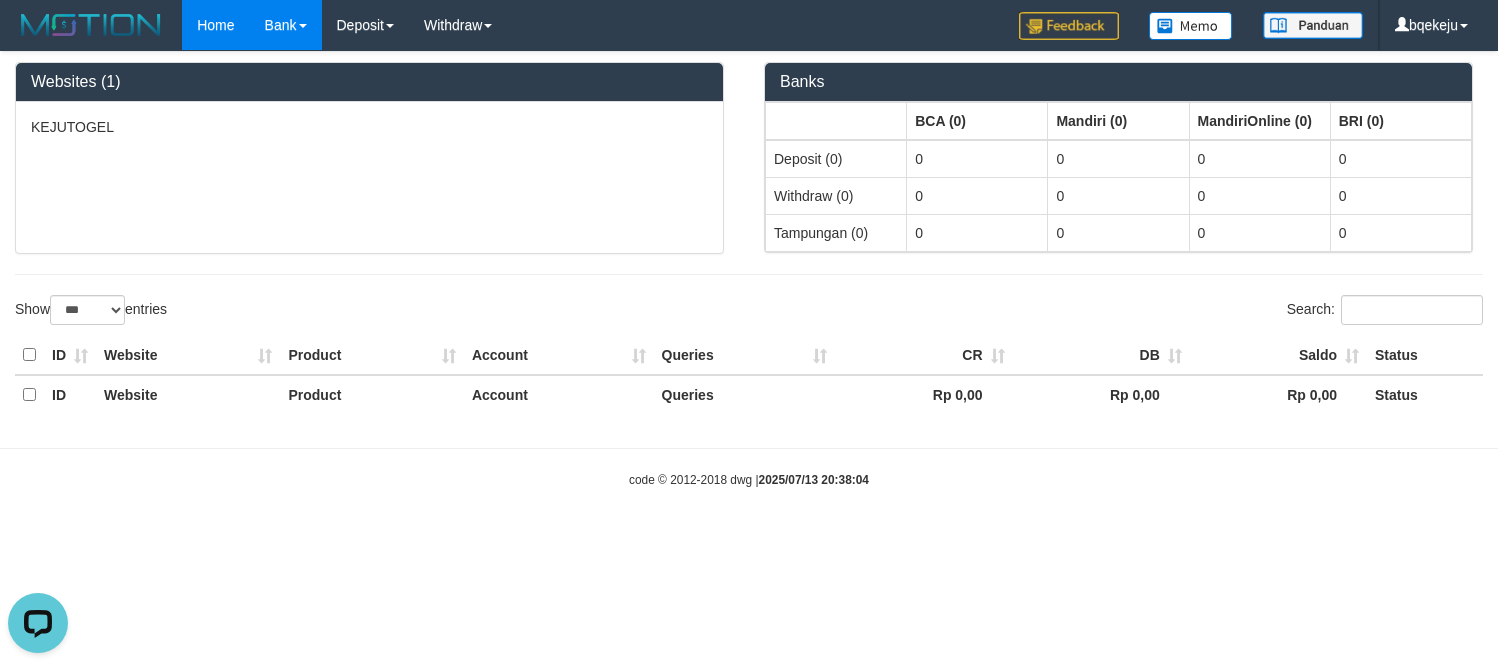 click on "Bank" at bounding box center [286, 25] 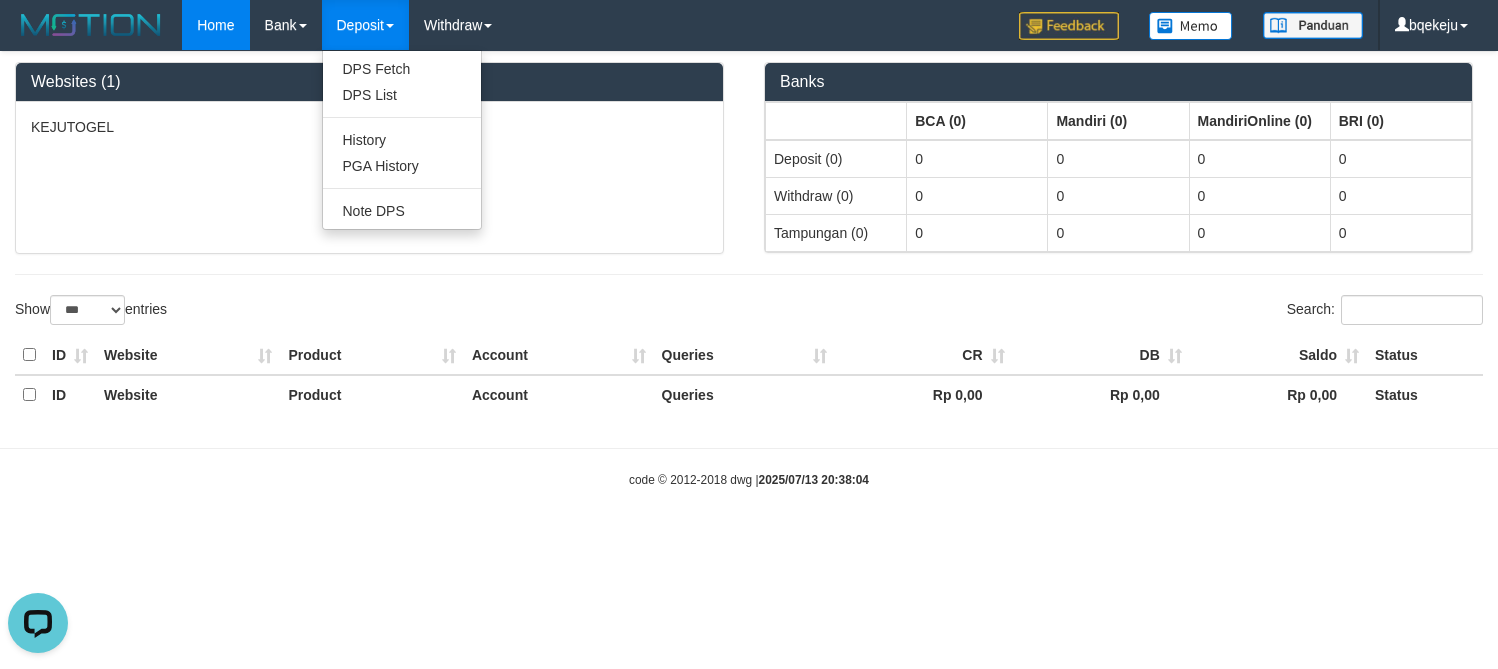 click on "Deposit" at bounding box center (365, 25) 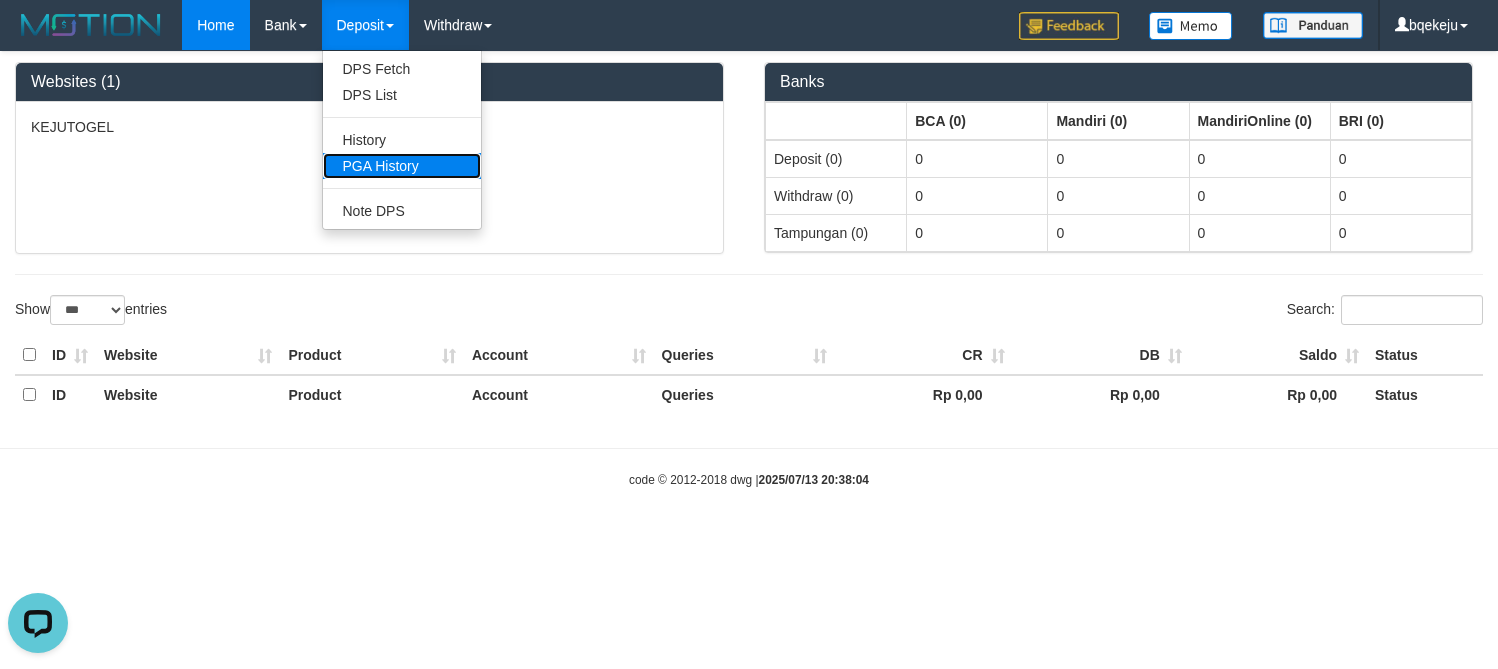 click on "PGA History" at bounding box center [402, 166] 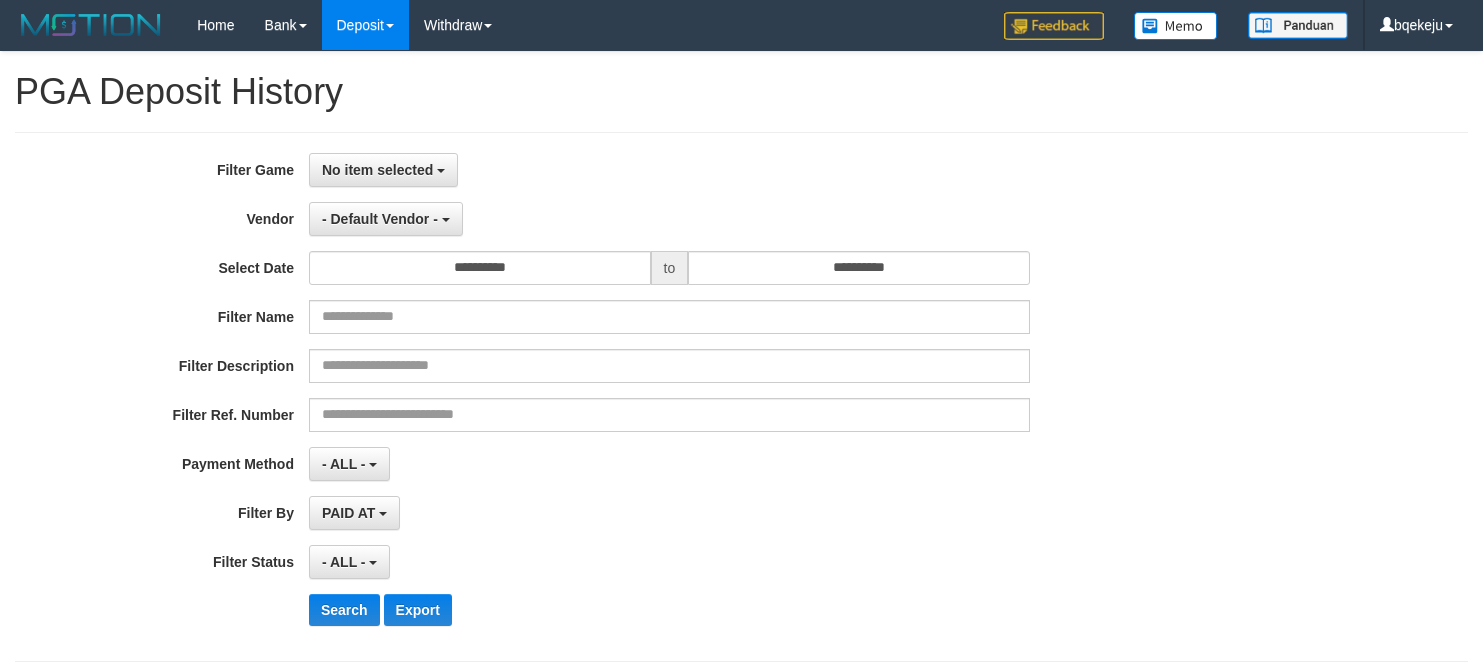 select 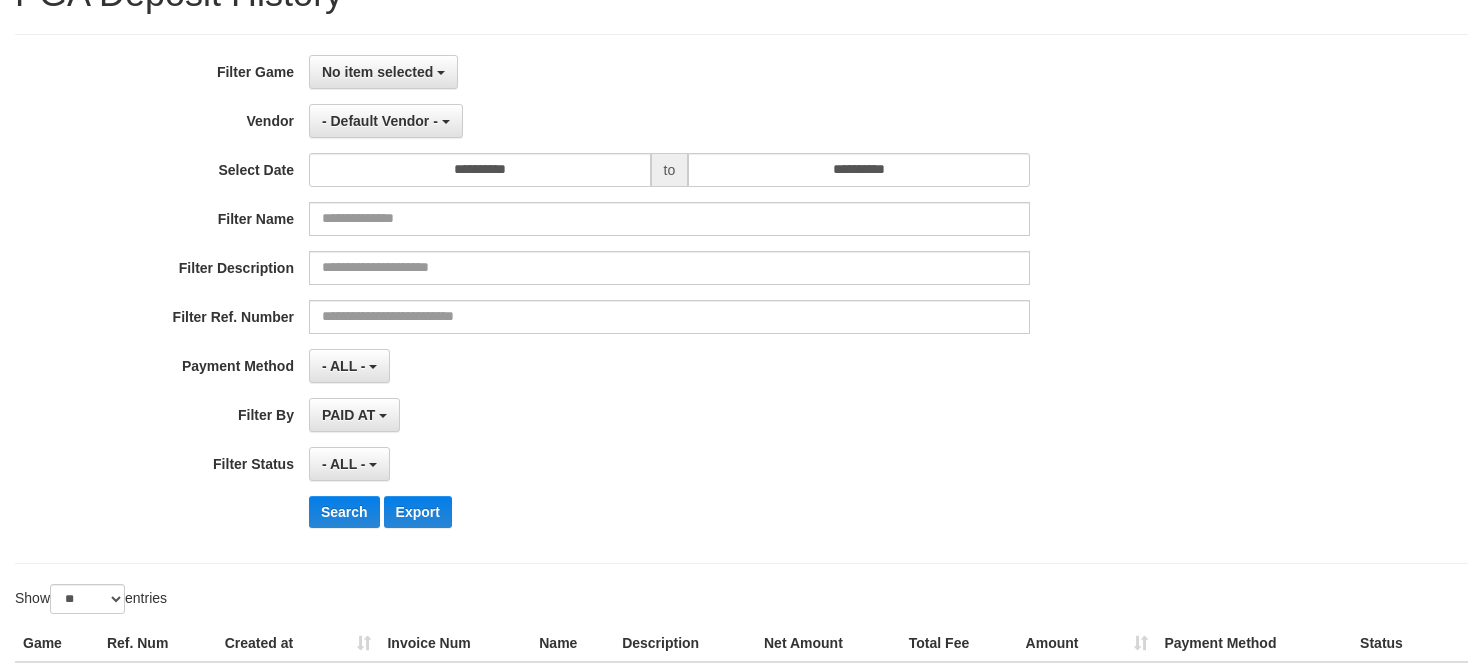 scroll, scrollTop: 100, scrollLeft: 0, axis: vertical 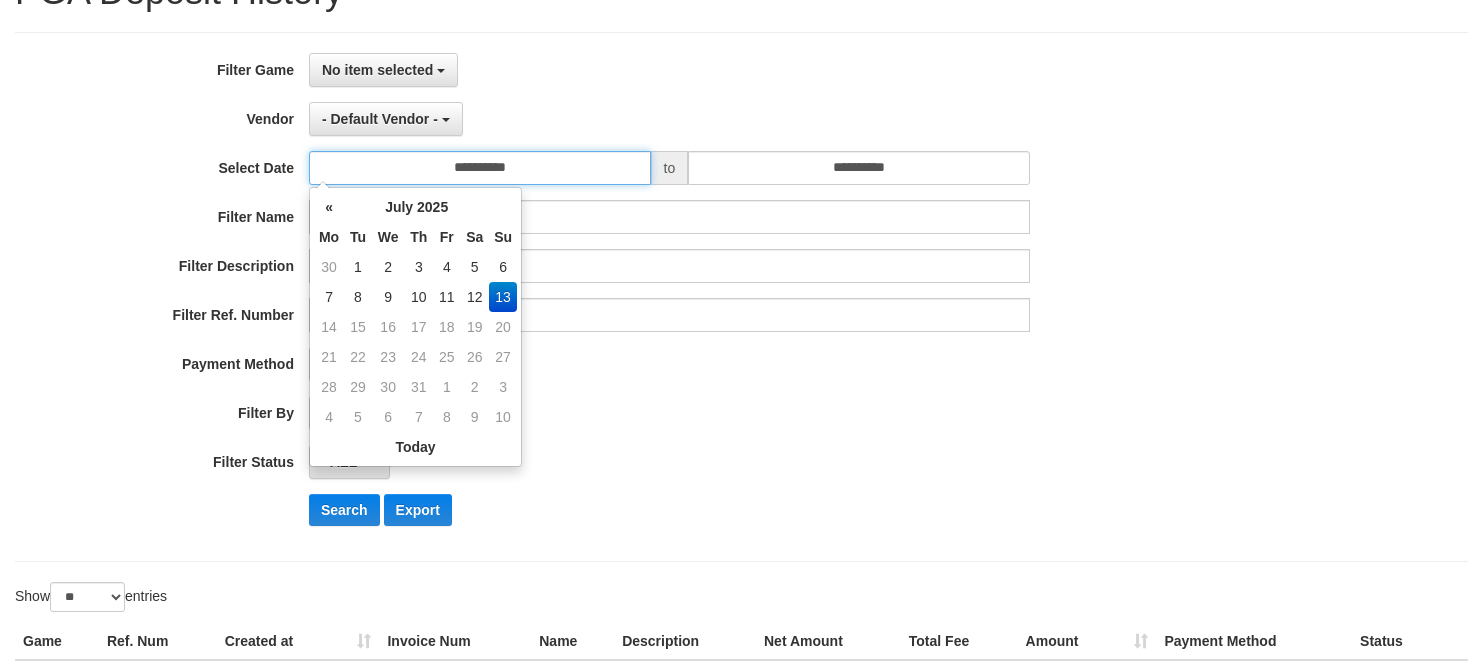 click on "**********" at bounding box center (480, 168) 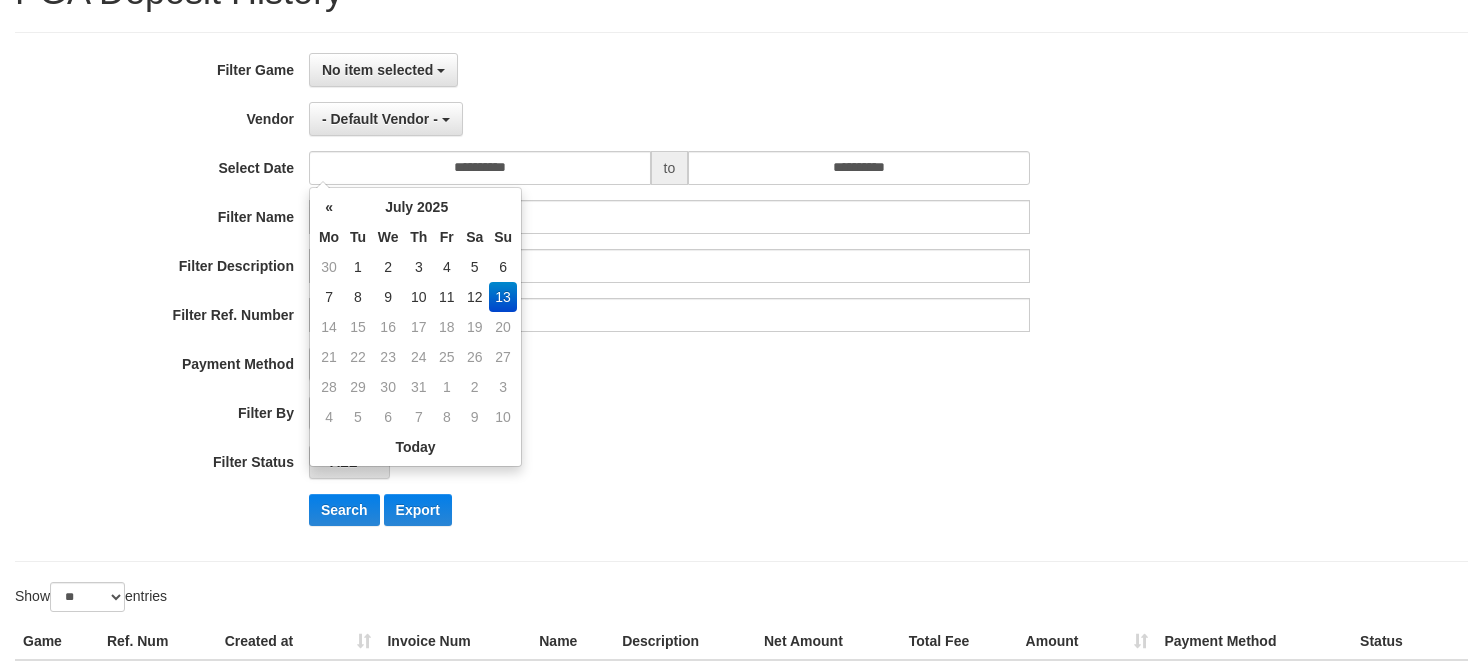 click on "13" at bounding box center (503, 297) 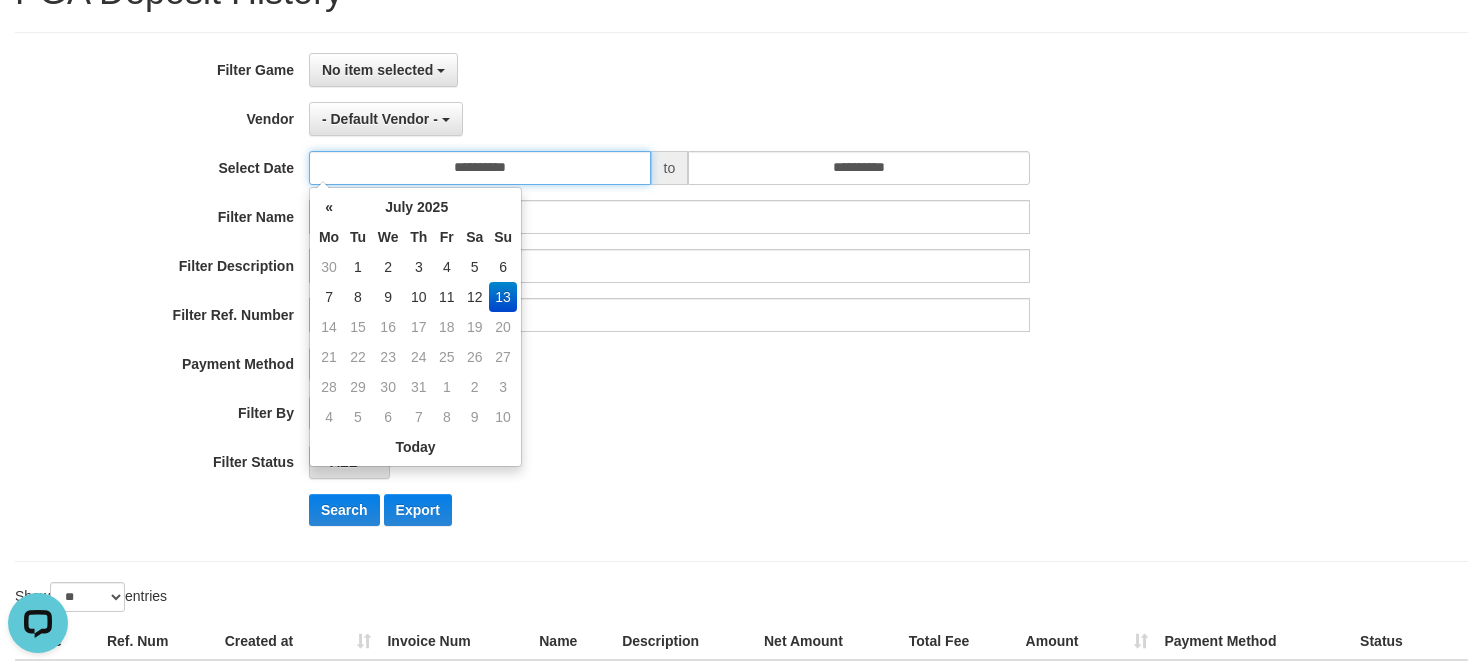 scroll, scrollTop: 0, scrollLeft: 0, axis: both 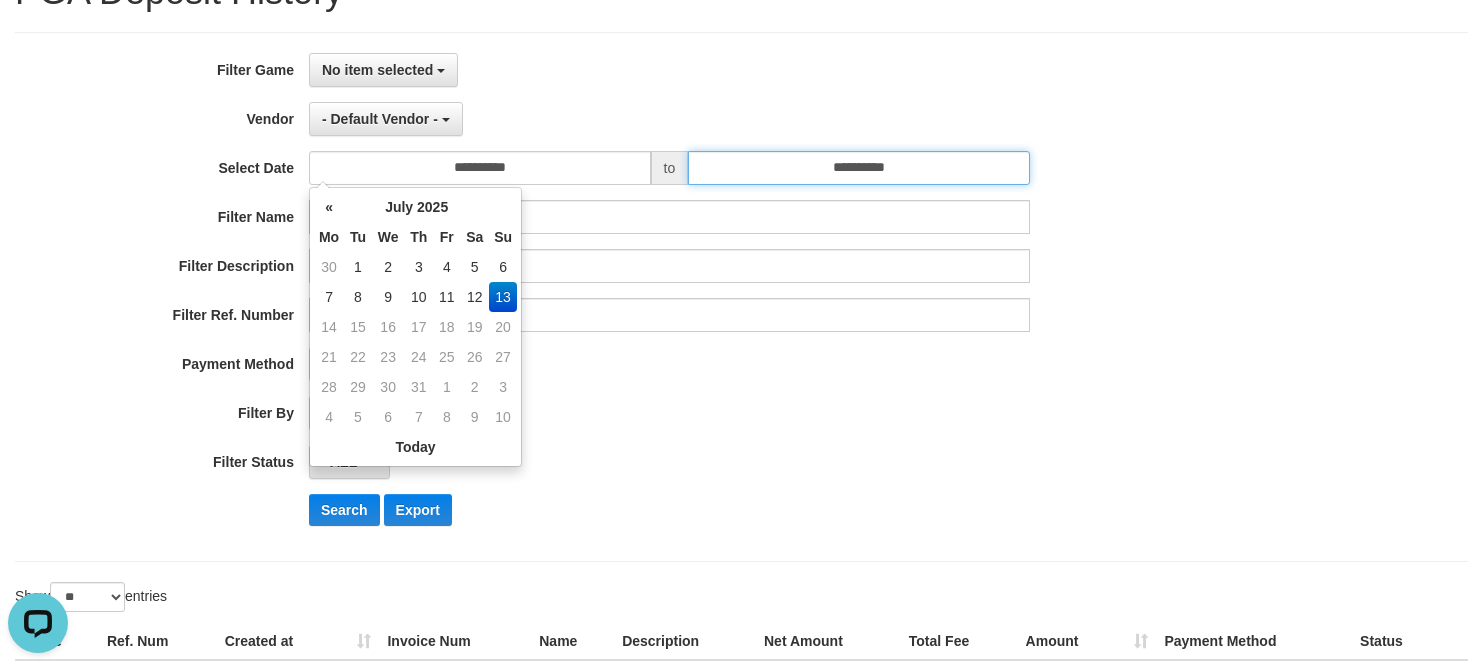 drag, startPoint x: 829, startPoint y: 161, endPoint x: 917, endPoint y: 234, distance: 114.33722 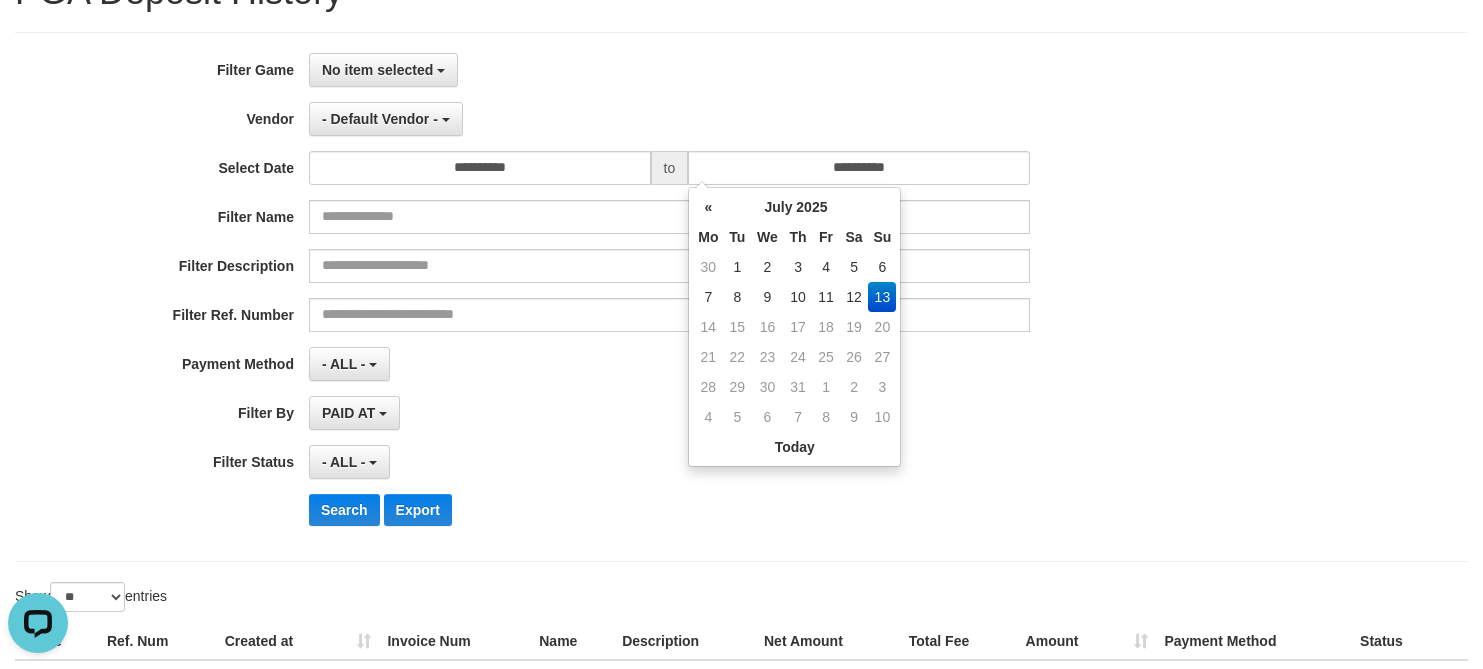 click on "13" at bounding box center (882, 297) 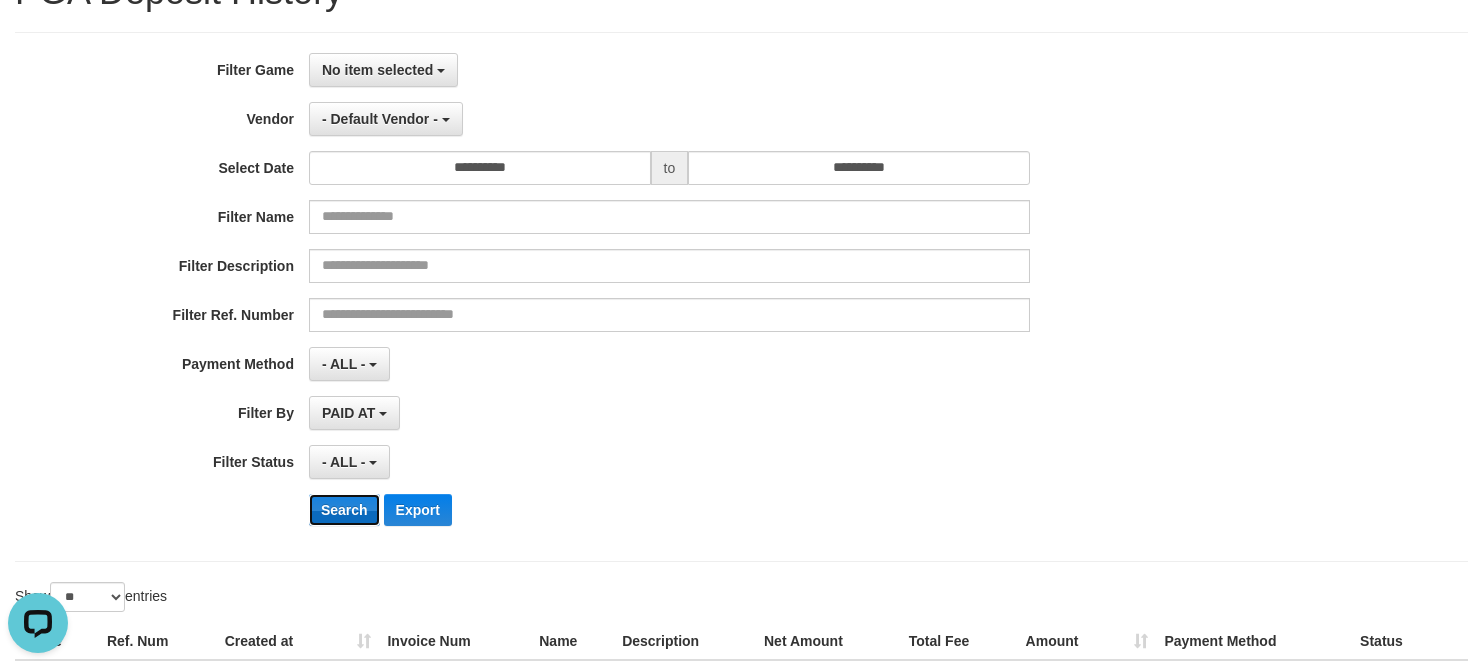 click on "Search" at bounding box center [344, 510] 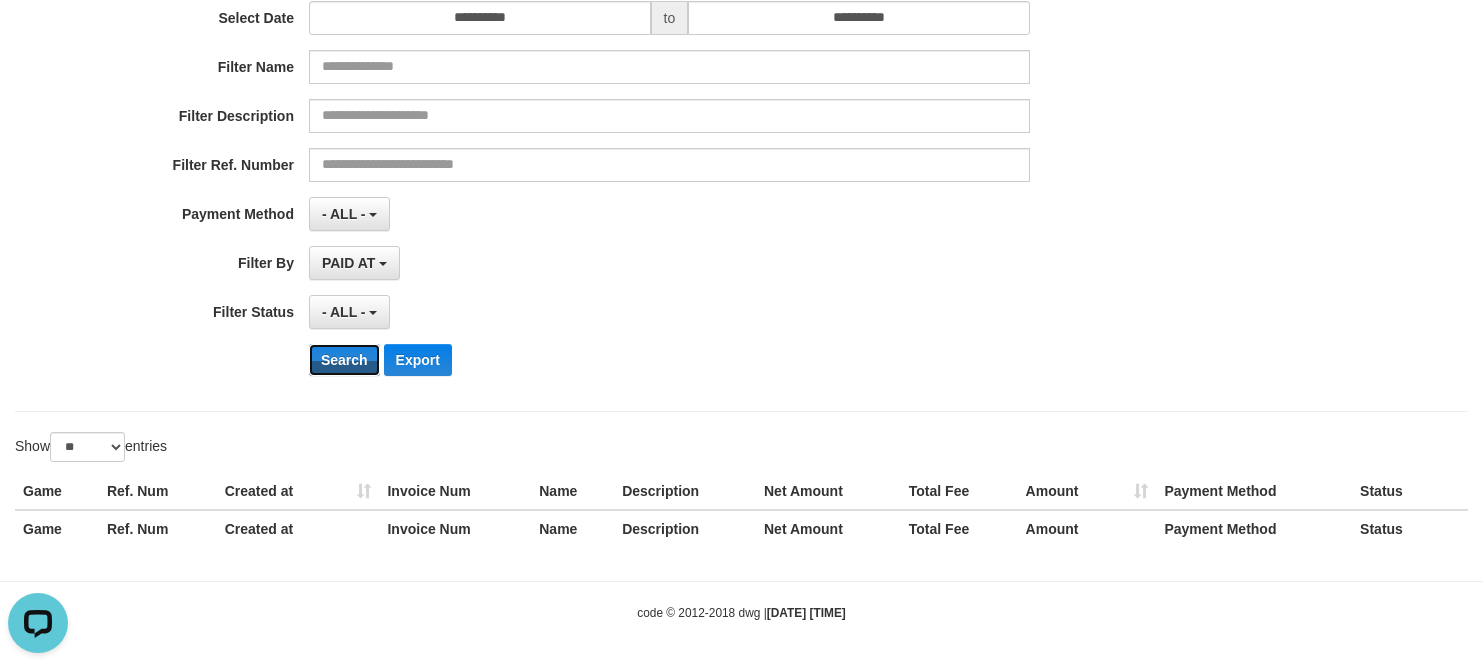 scroll, scrollTop: 253, scrollLeft: 0, axis: vertical 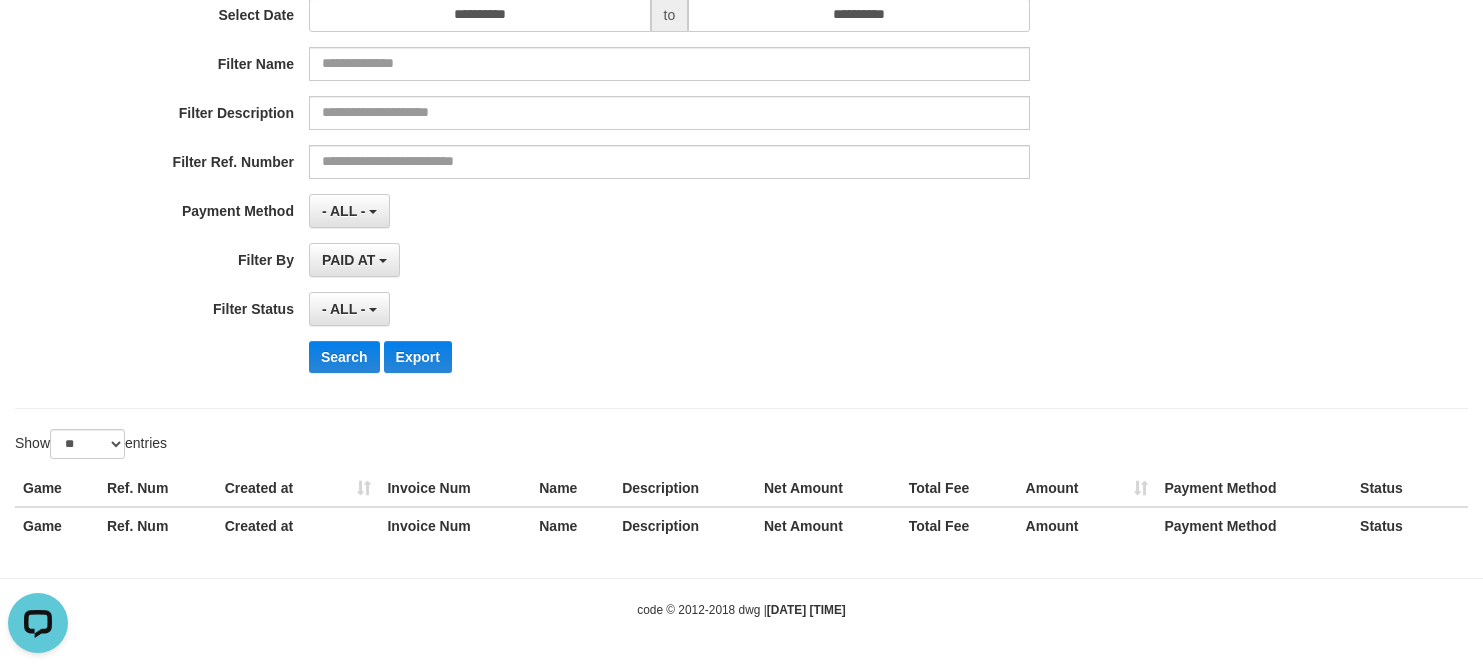 click on "**********" at bounding box center [618, 144] 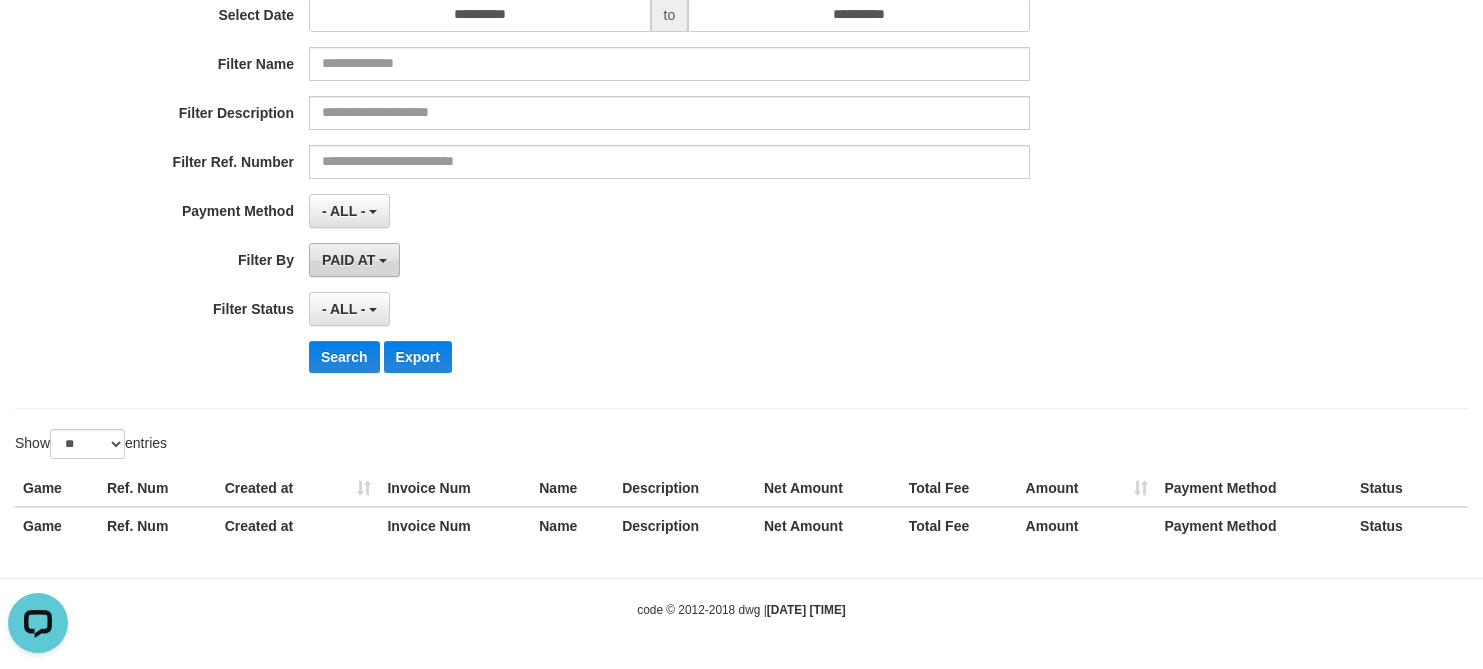 click on "PAID AT" at bounding box center [348, 260] 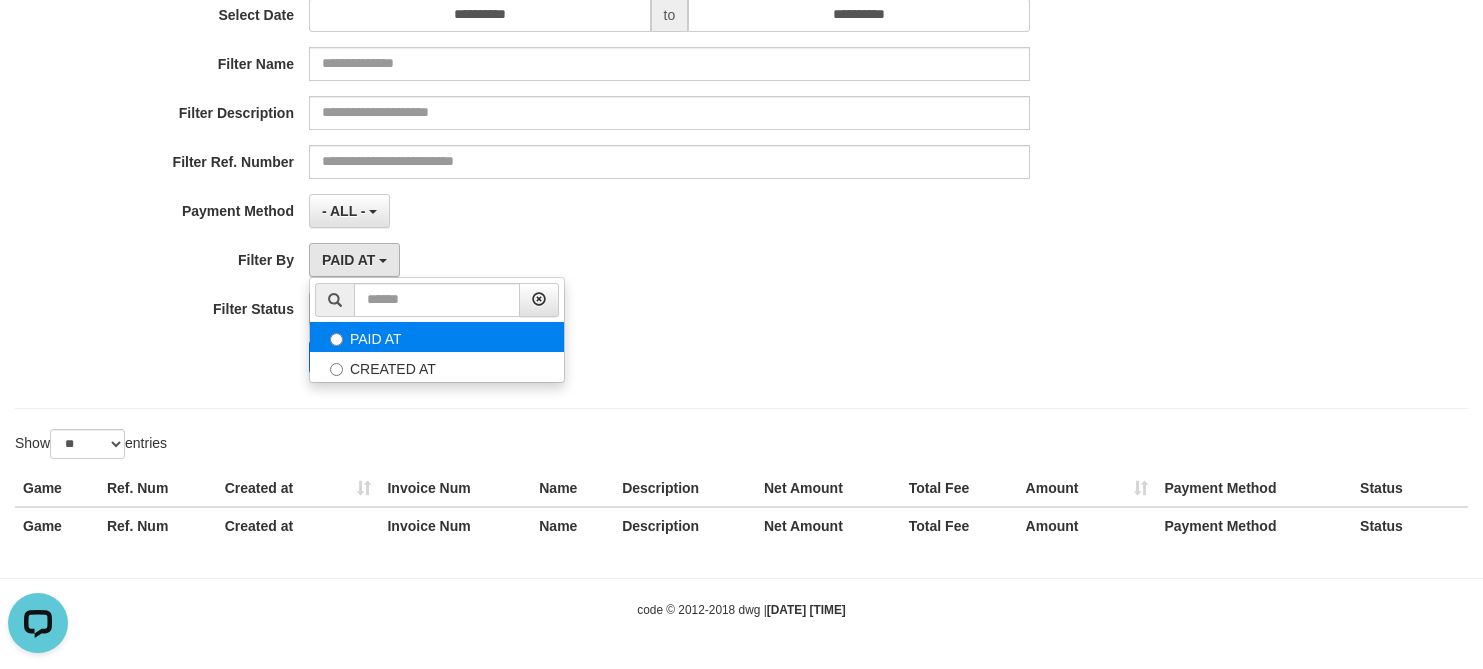 click on "PAID AT" at bounding box center (437, 337) 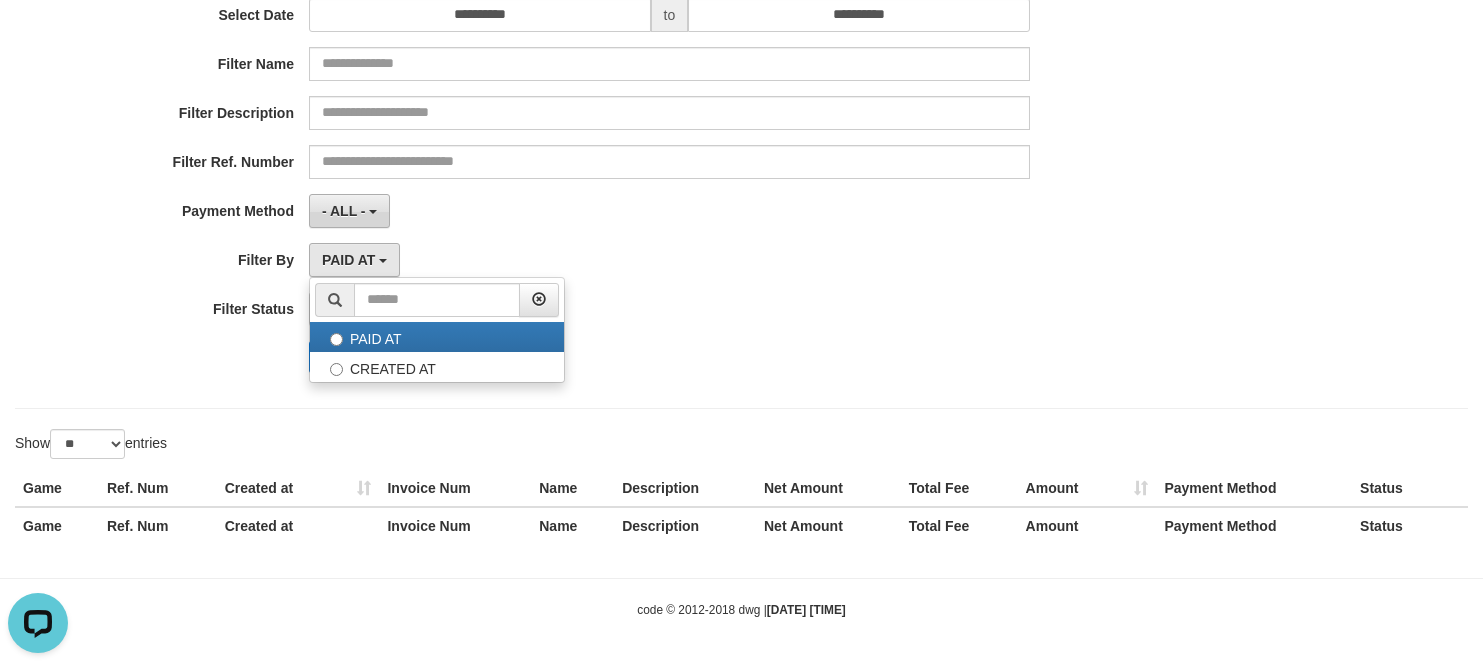 click on "- ALL -" at bounding box center (344, 211) 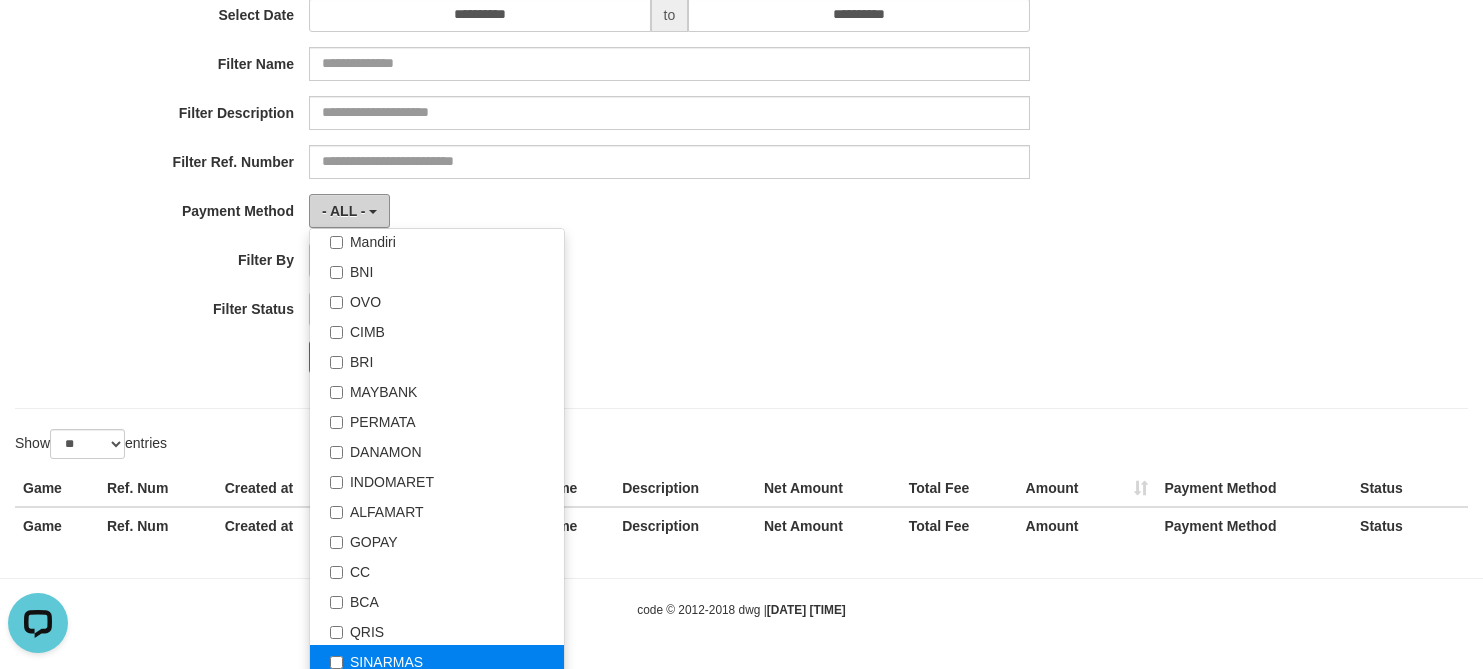 scroll, scrollTop: 292, scrollLeft: 0, axis: vertical 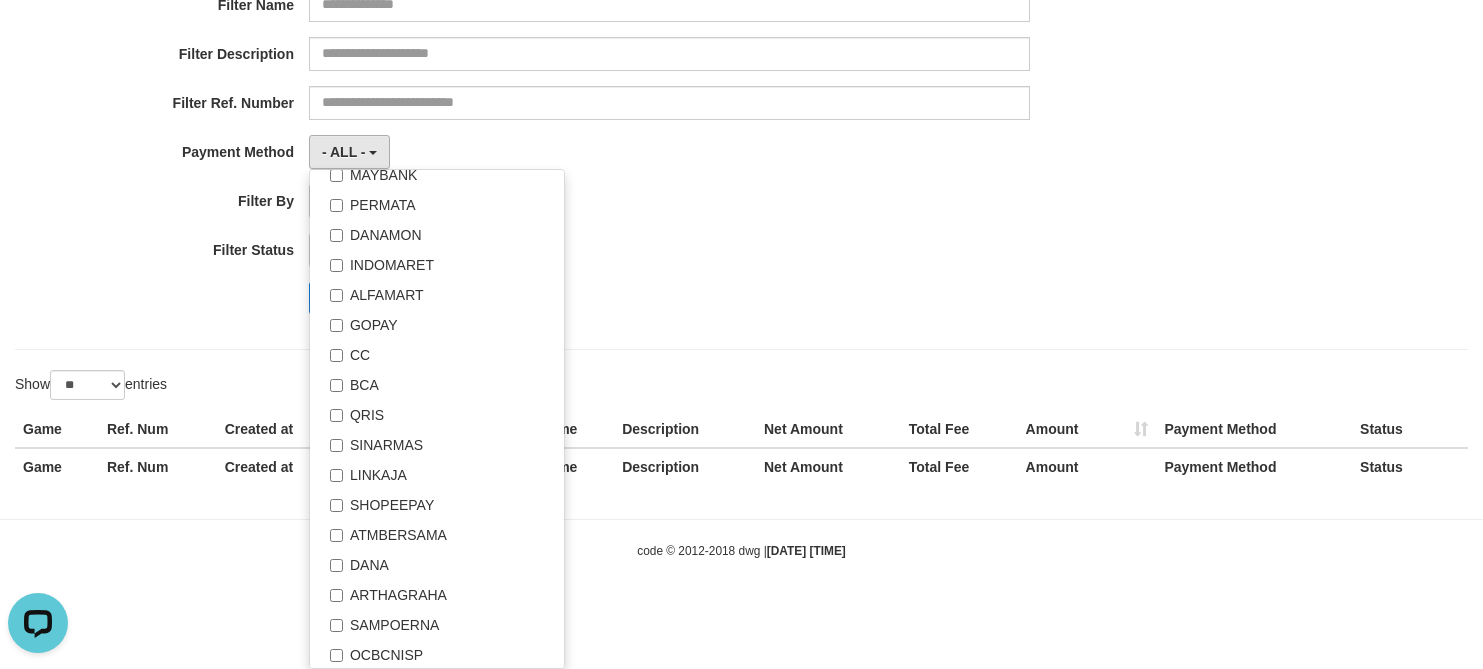 click on "**********" at bounding box center [618, 85] 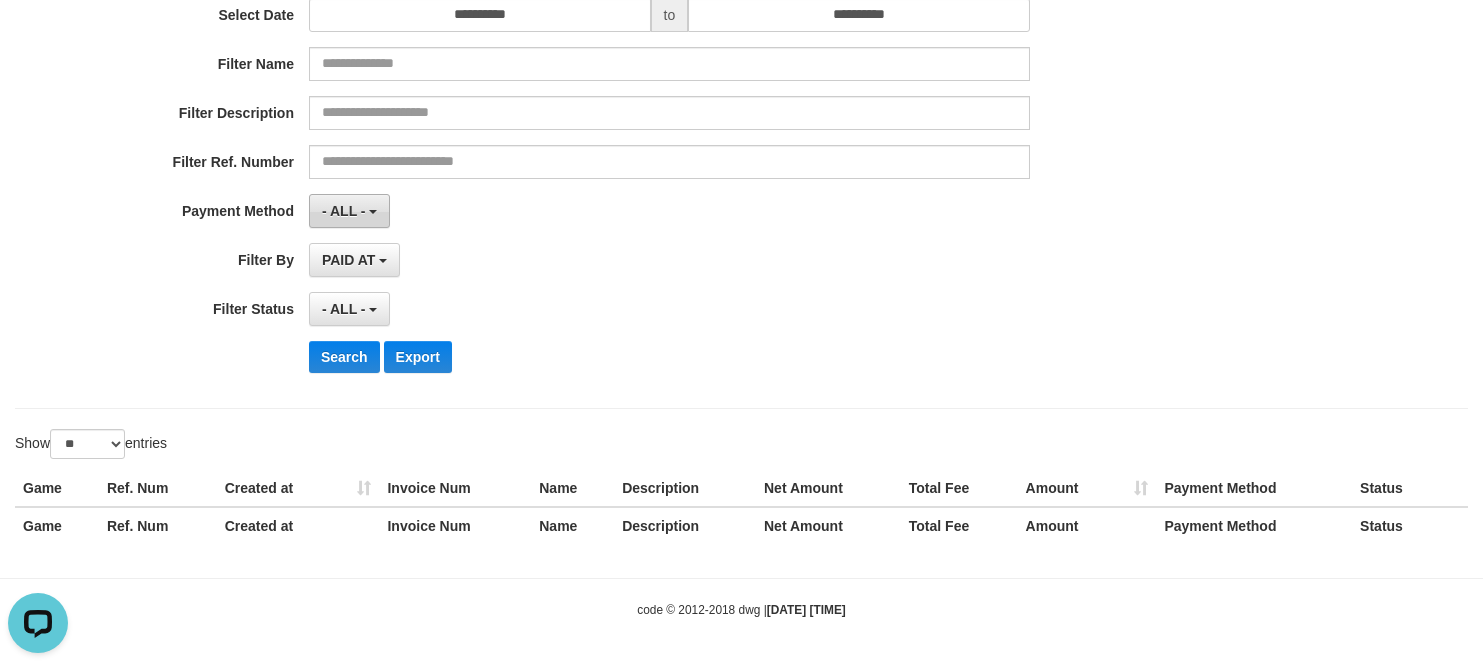 click on "- ALL -" at bounding box center [344, 211] 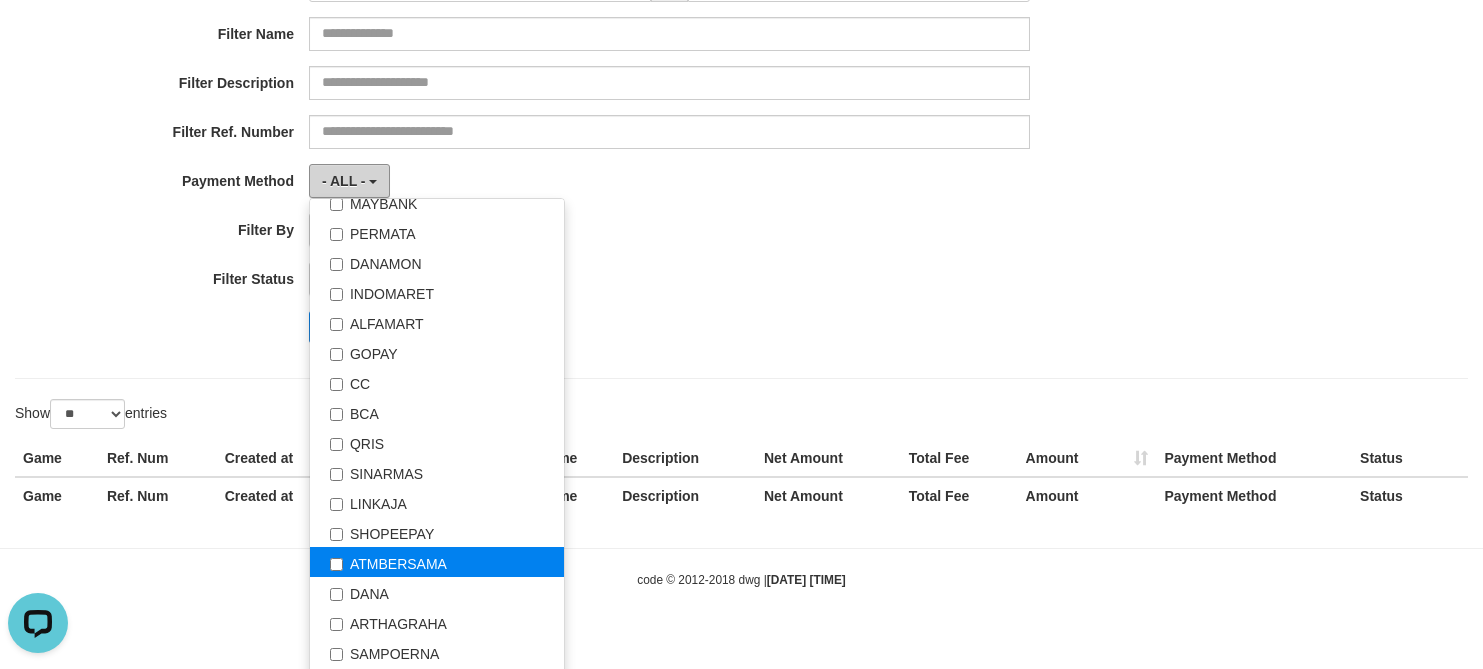 scroll, scrollTop: 312, scrollLeft: 0, axis: vertical 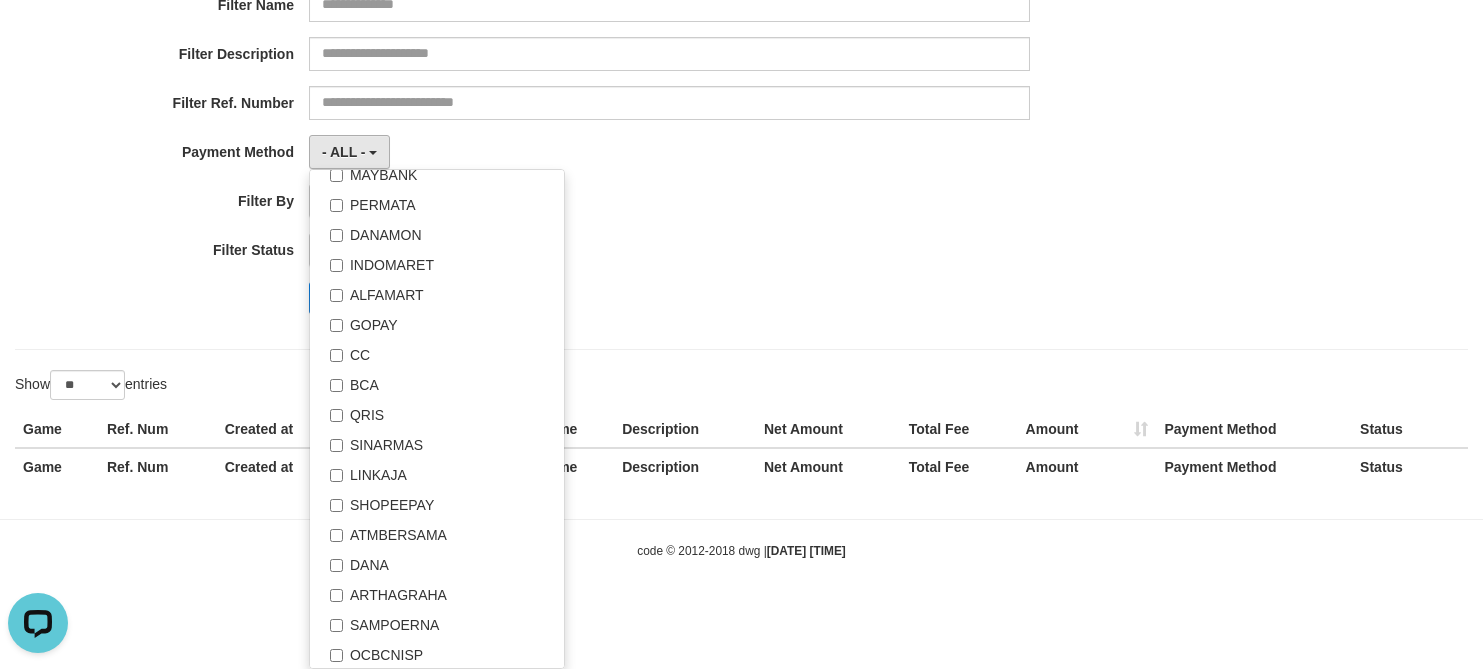 click on "**********" at bounding box center (741, 85) 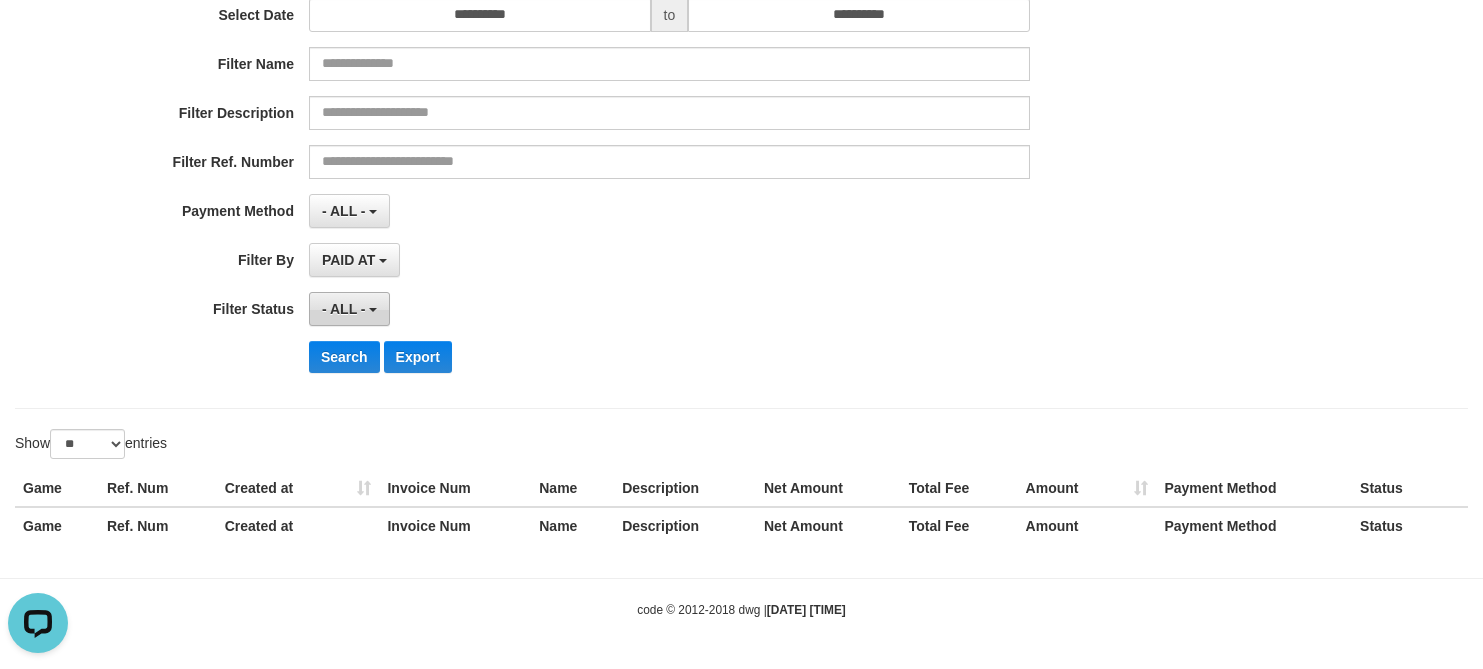 click on "- ALL -" at bounding box center (344, 309) 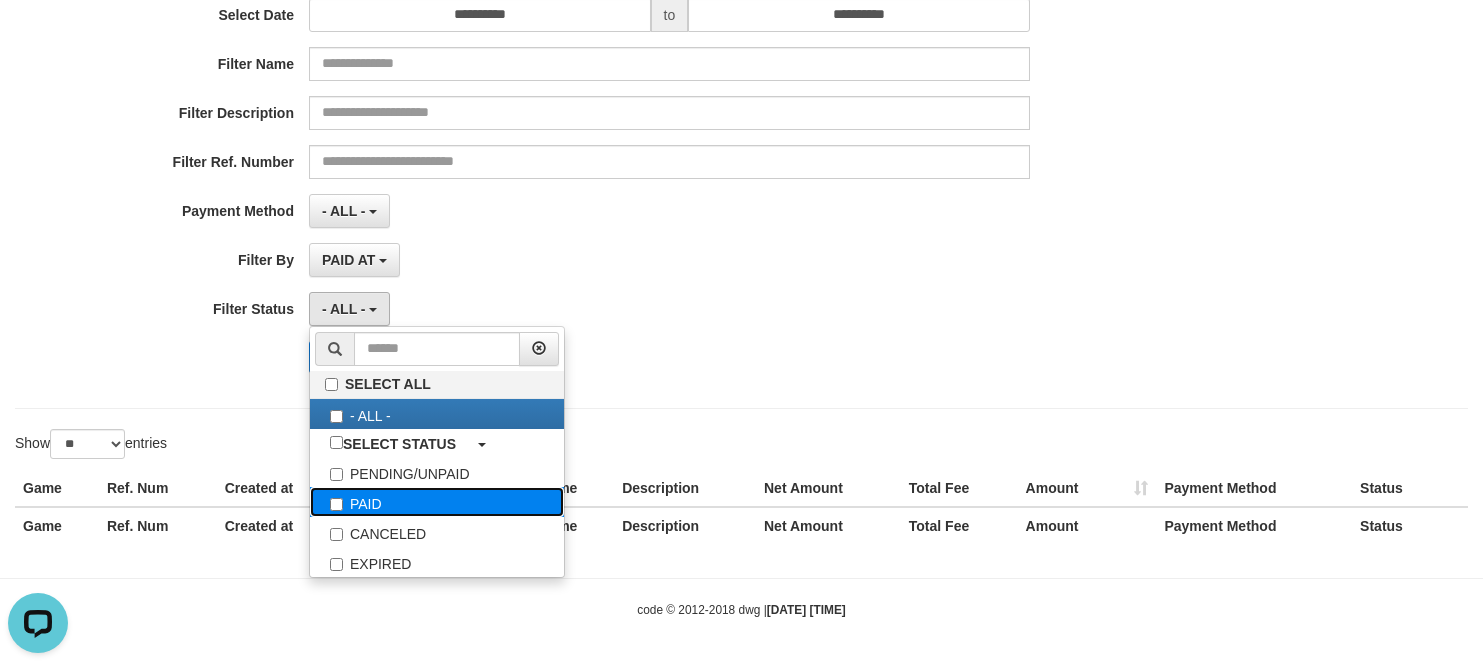 click on "PAID" at bounding box center [437, 502] 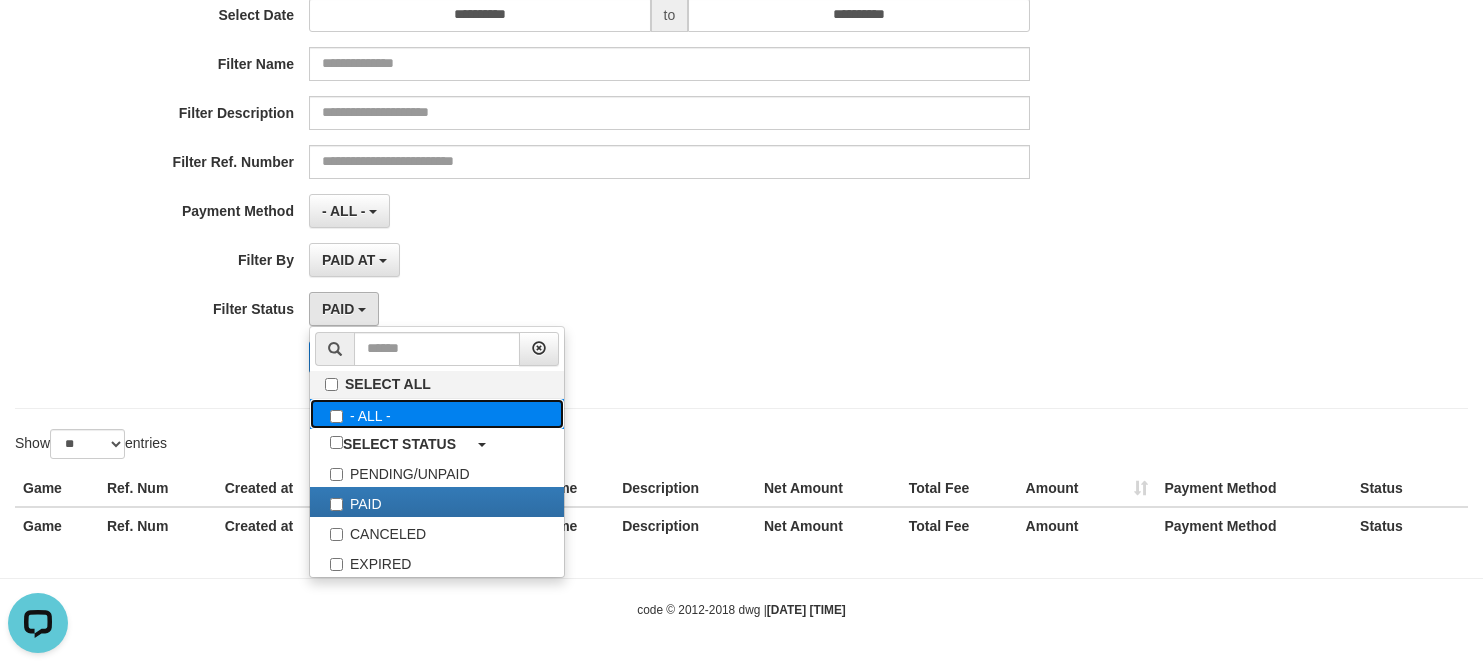 click on "- ALL -" at bounding box center (437, 414) 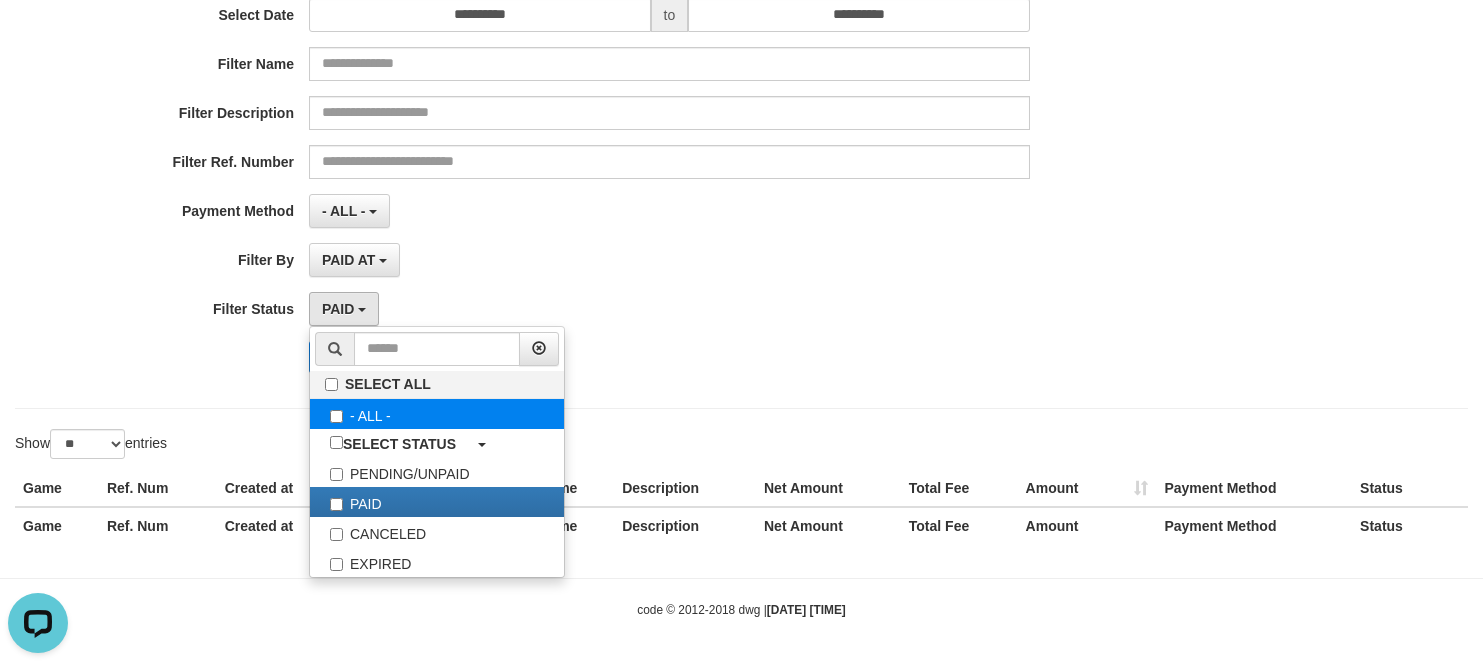 select on "***" 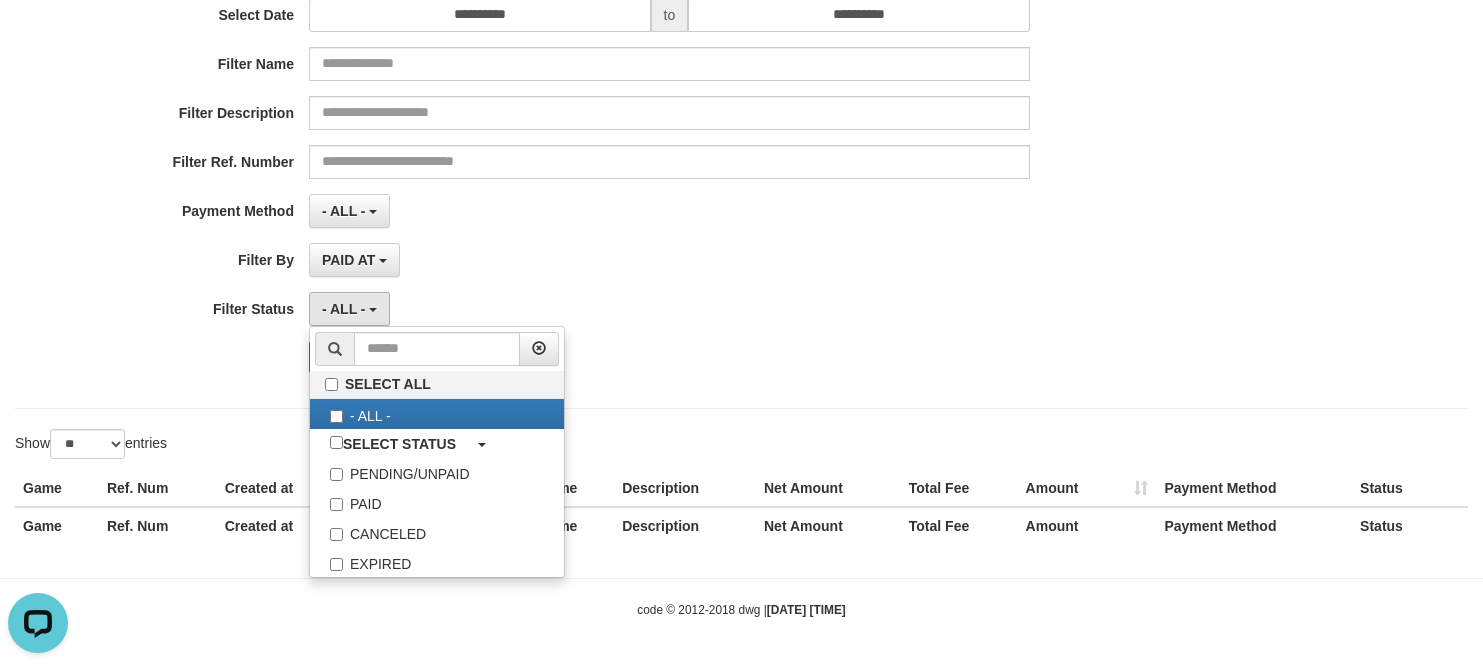 click on "- ALL -    SELECT ALL  - ALL -  SELECT STATUS
PENDING/UNPAID
PAID
CANCELED
EXPIRED" at bounding box center (669, 309) 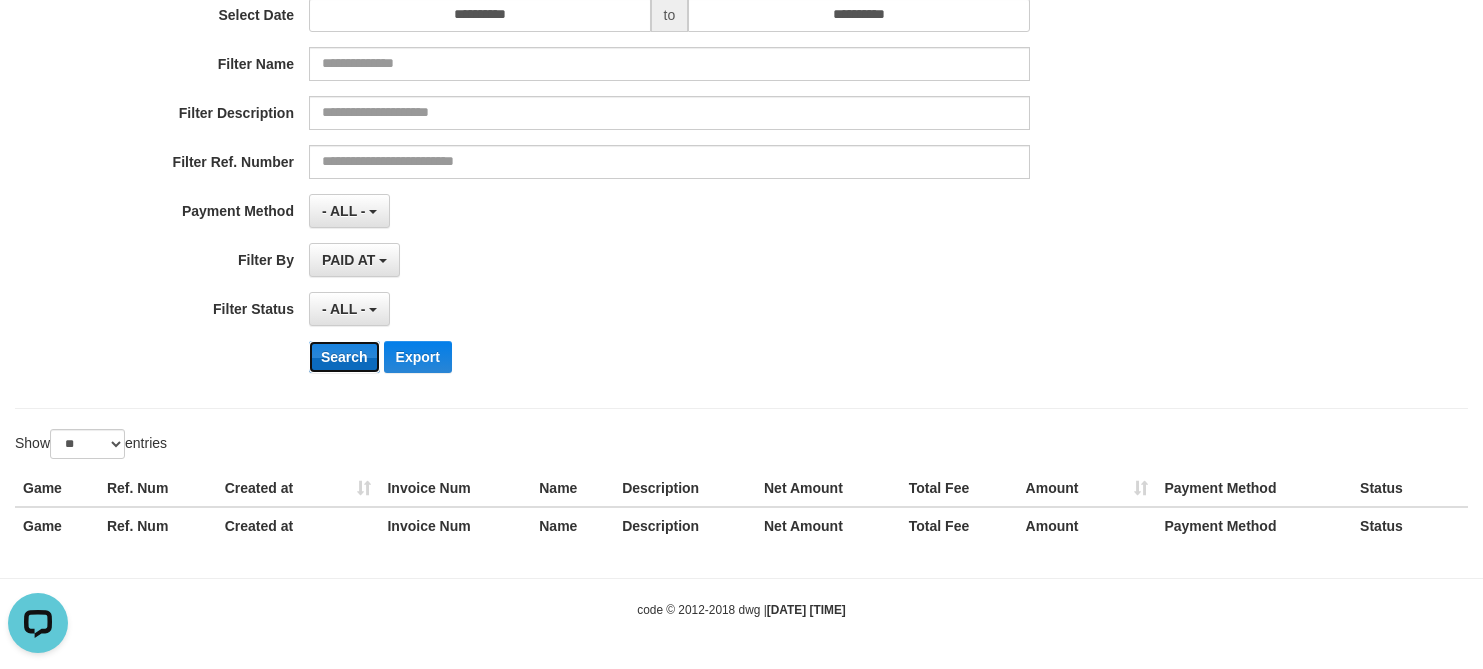 click on "Search" at bounding box center (344, 357) 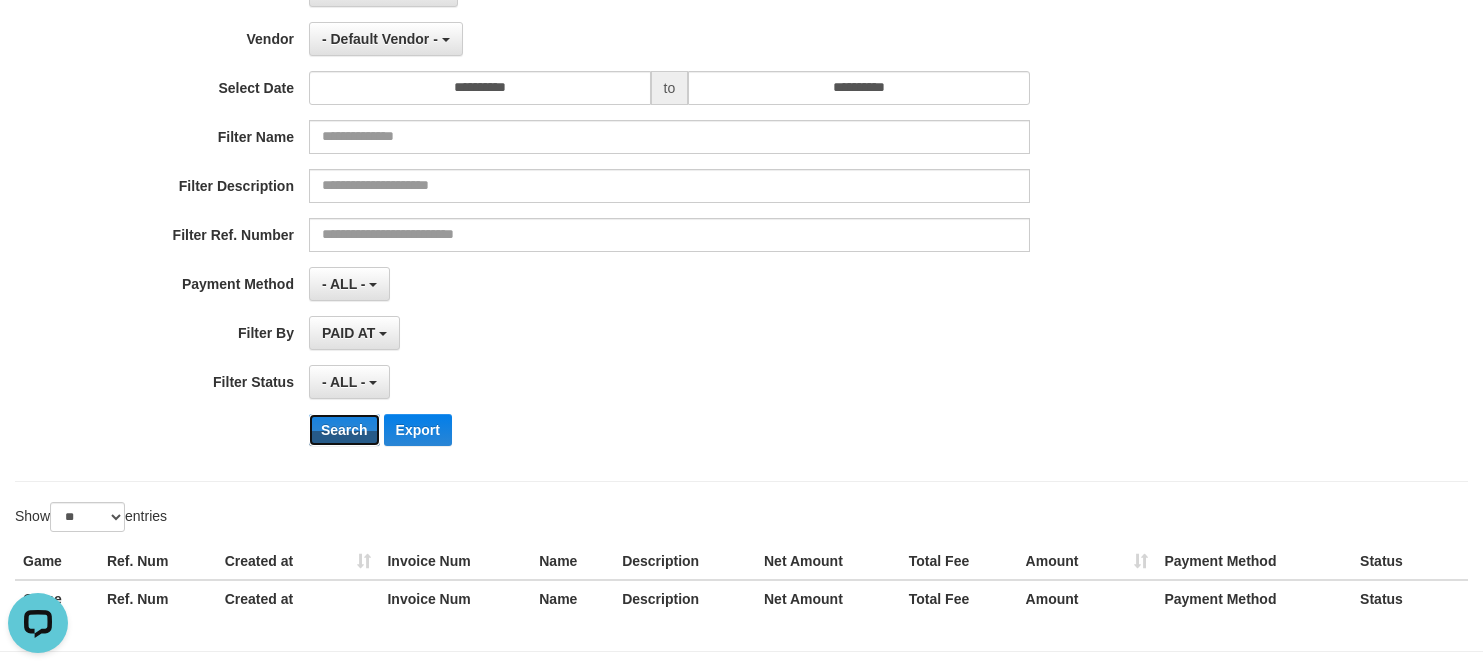 scroll, scrollTop: 0, scrollLeft: 0, axis: both 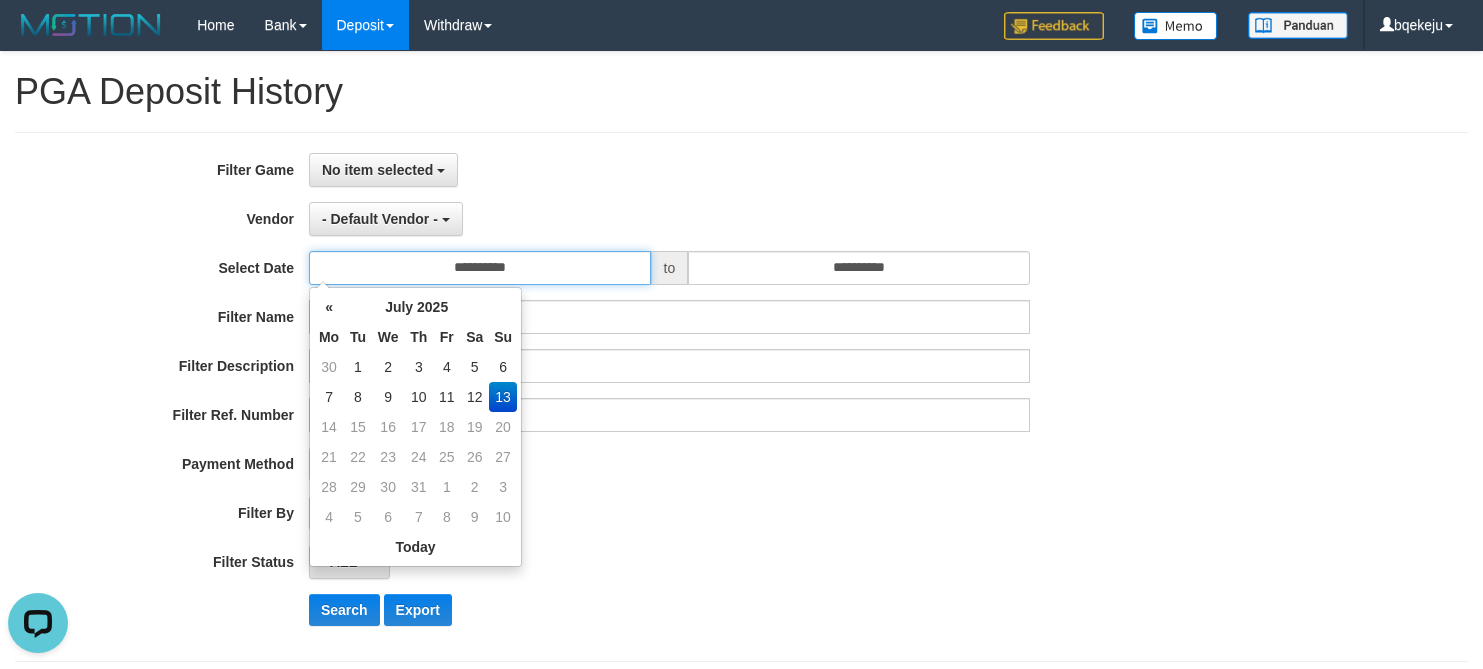 click on "**********" at bounding box center [480, 268] 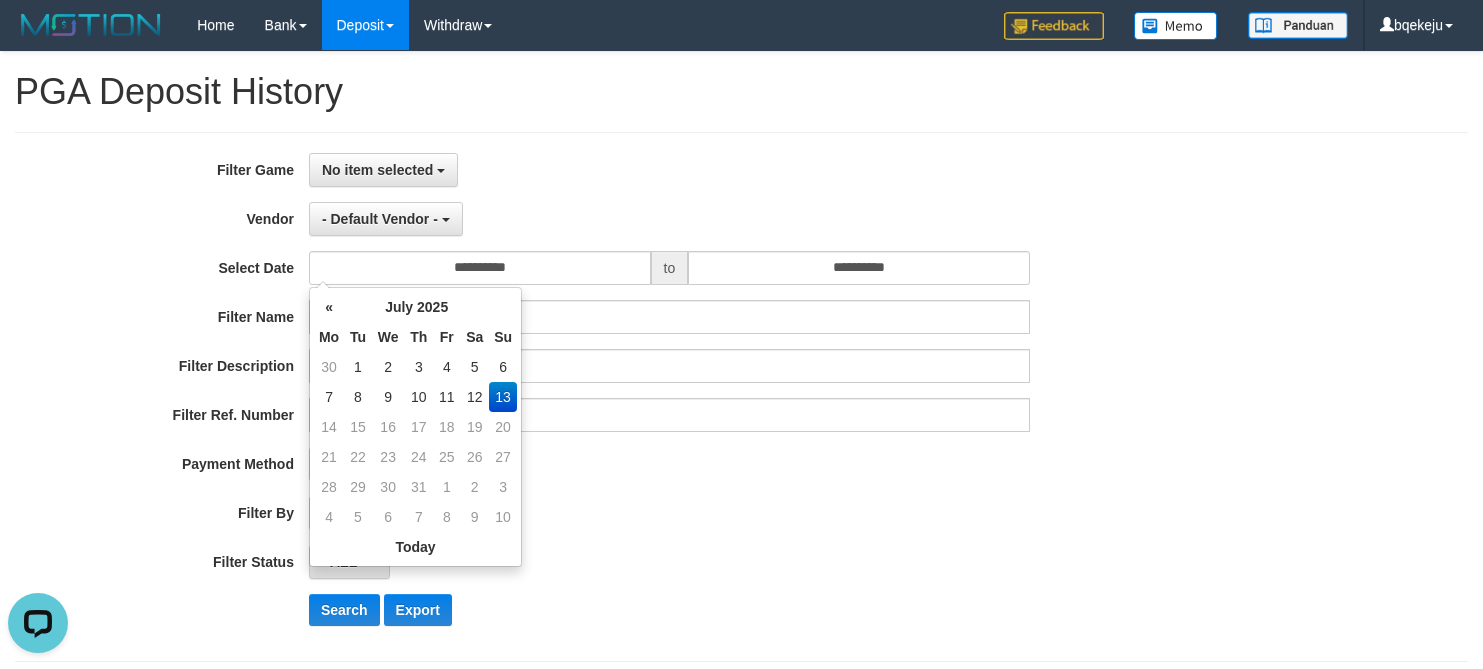 click on "13" at bounding box center [503, 397] 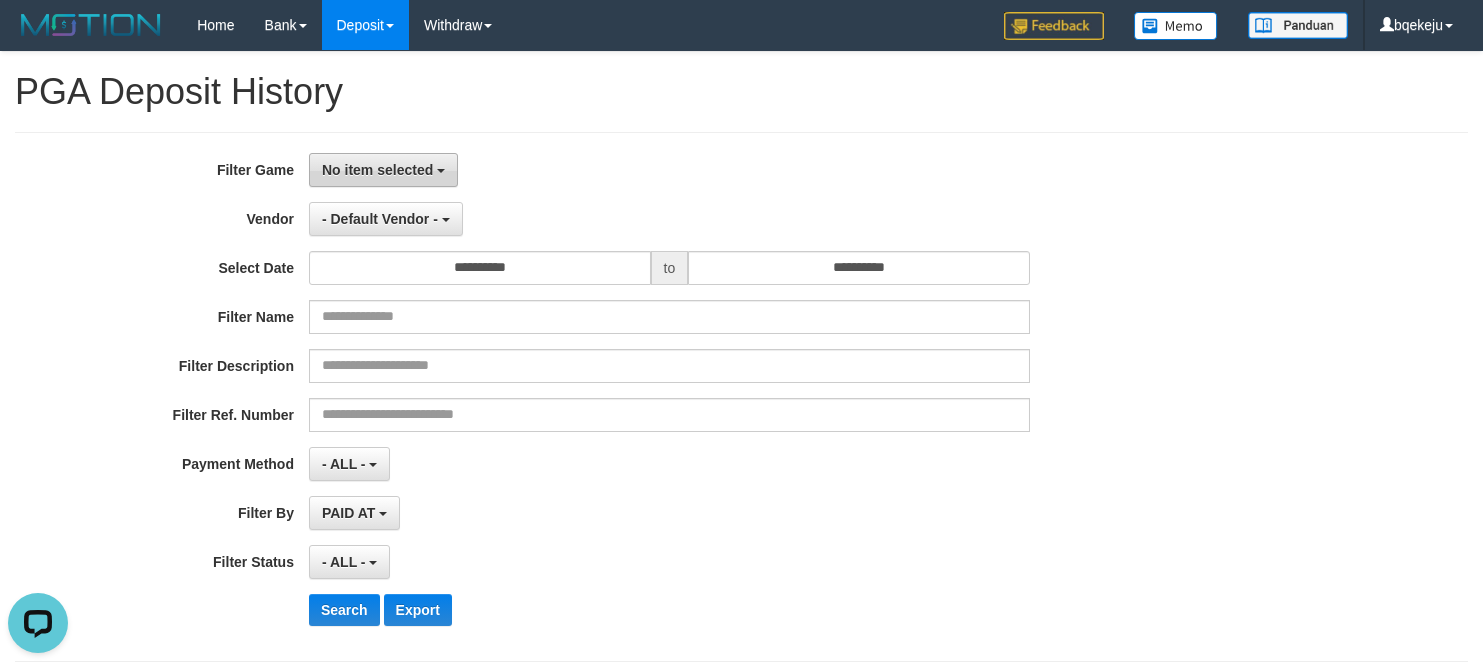 click on "No item selected" at bounding box center (377, 170) 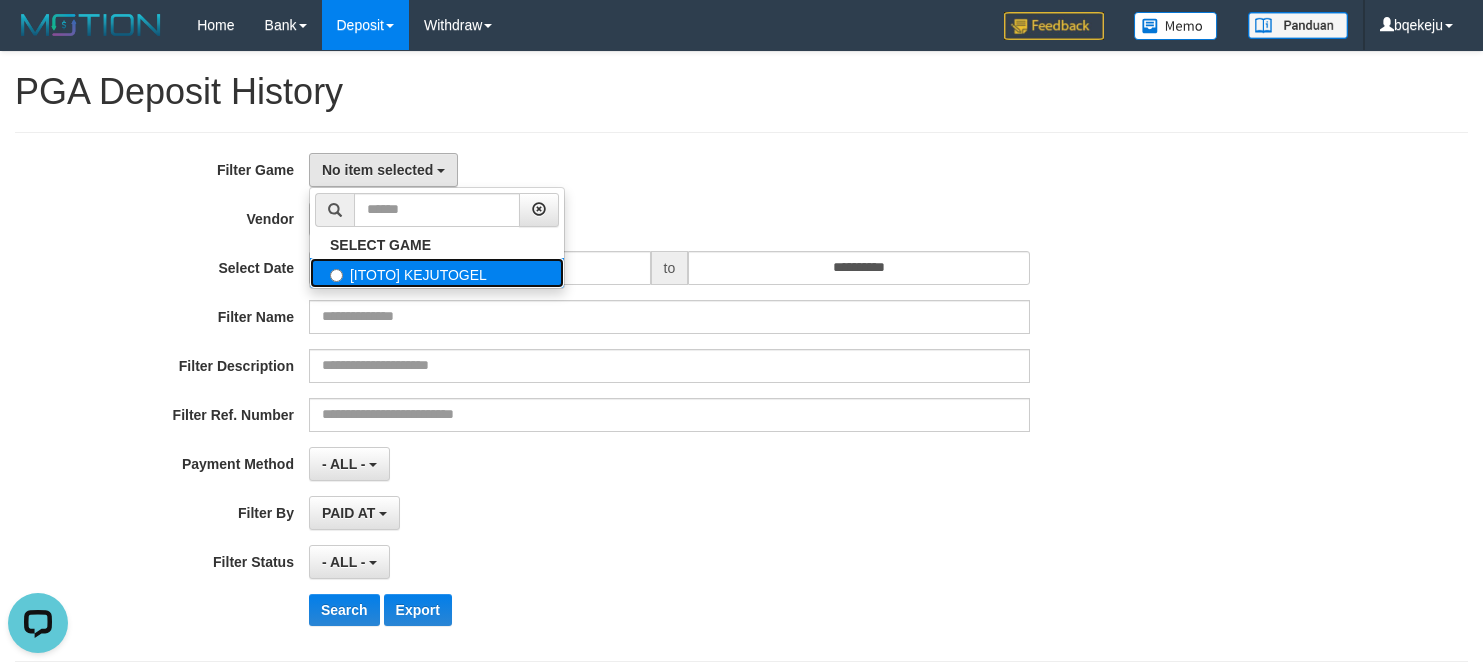click on "[ITOTO] KEJUTOGEL" at bounding box center (437, 273) 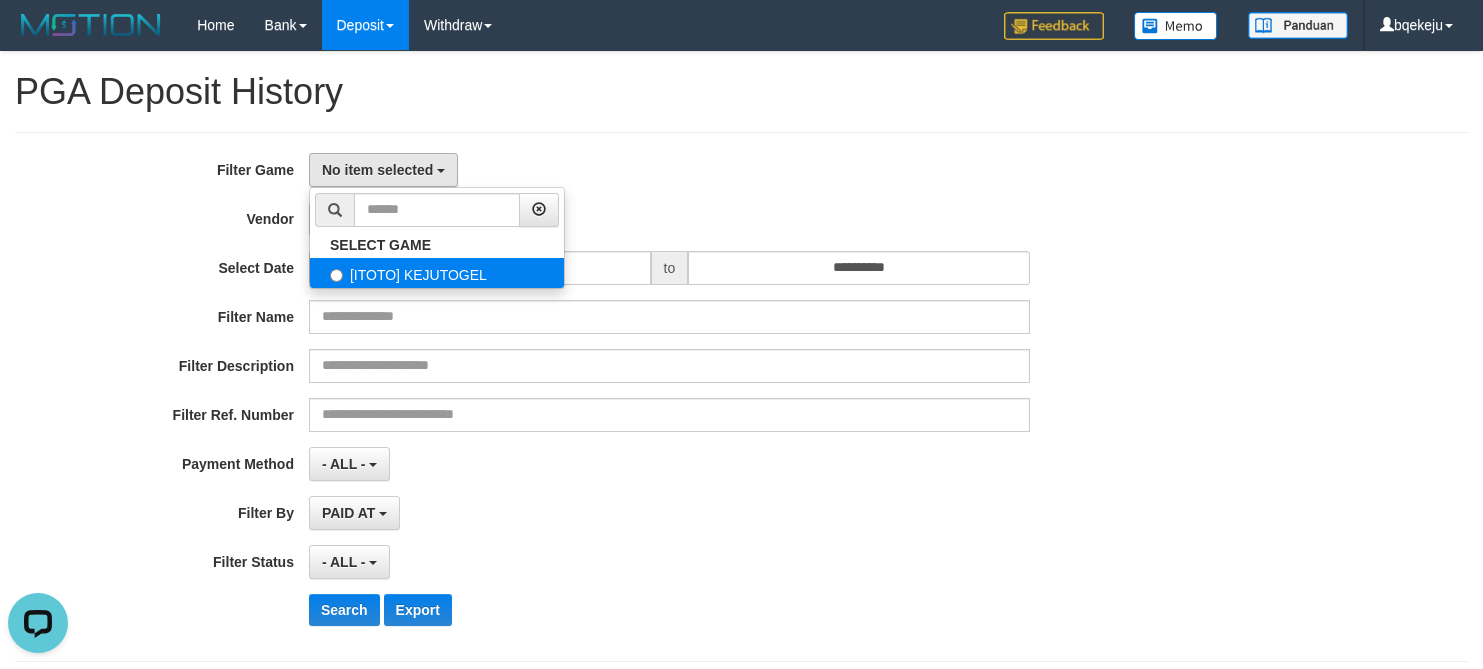select on "****" 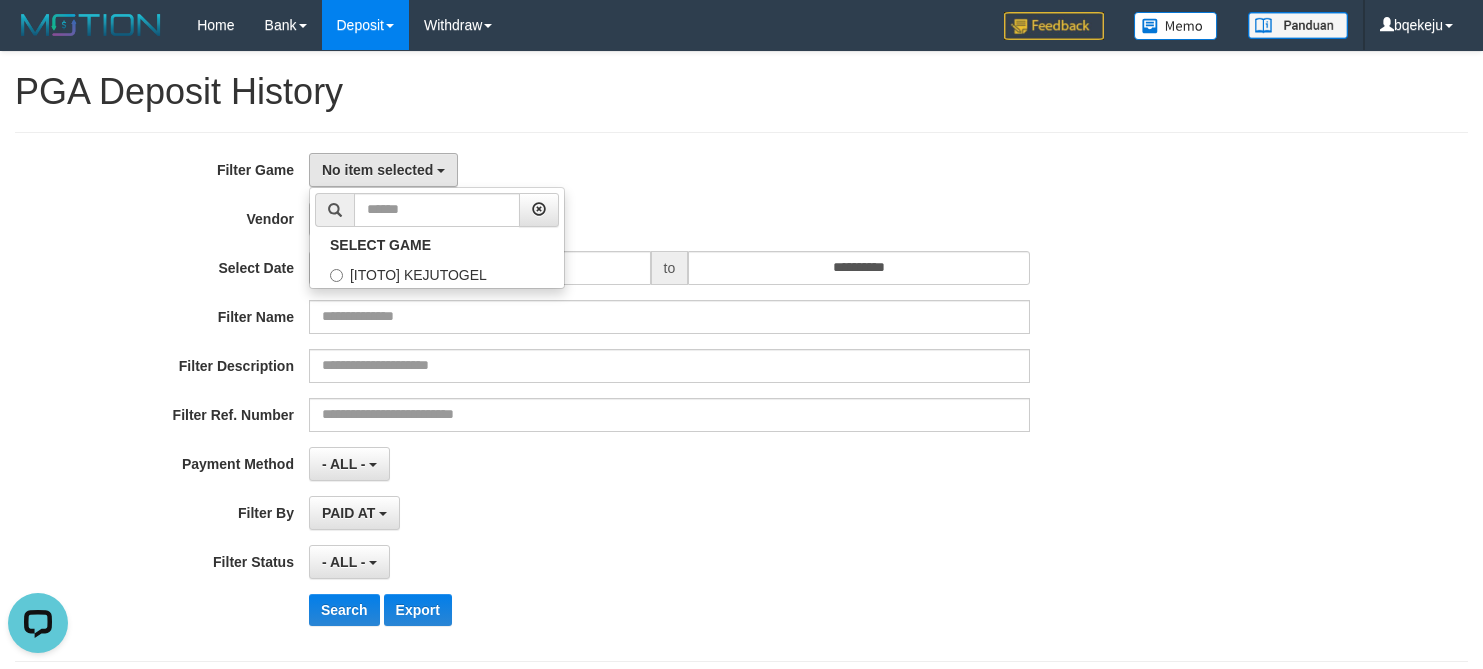 scroll, scrollTop: 18, scrollLeft: 0, axis: vertical 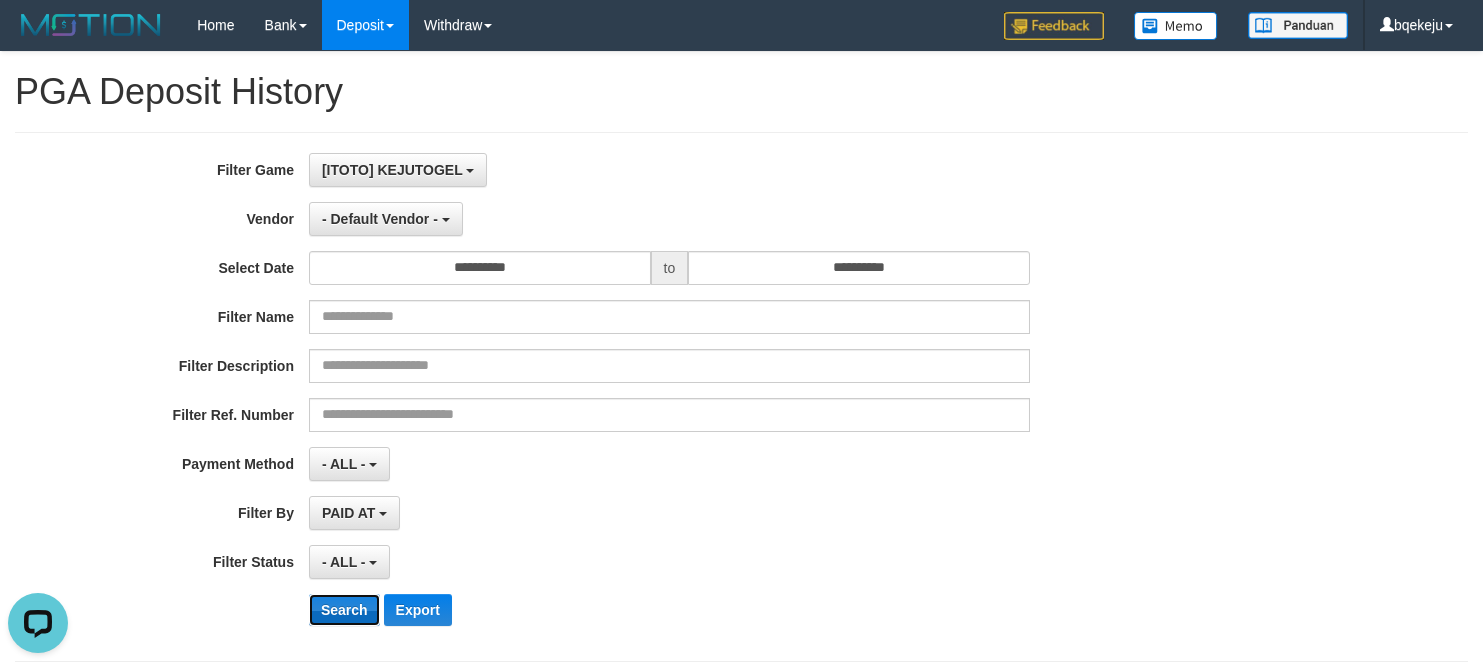 click on "Search" at bounding box center [344, 610] 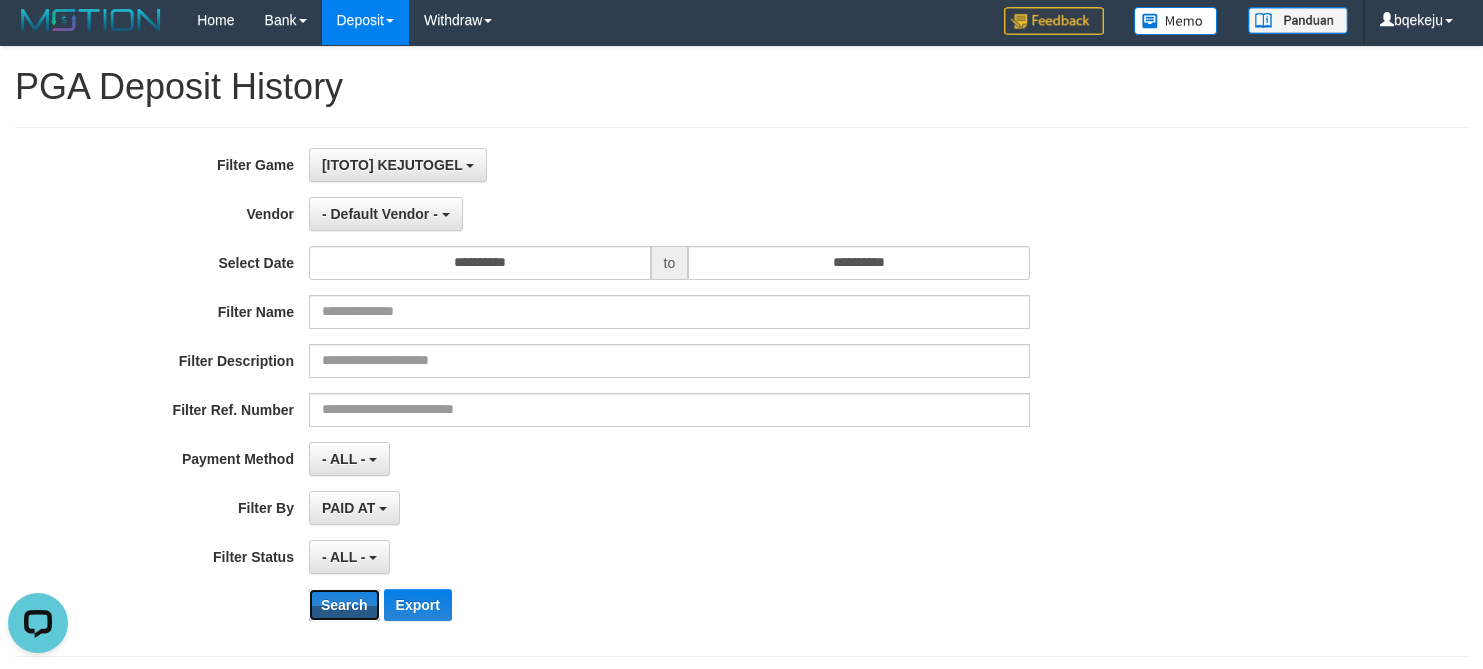 scroll, scrollTop: 0, scrollLeft: 0, axis: both 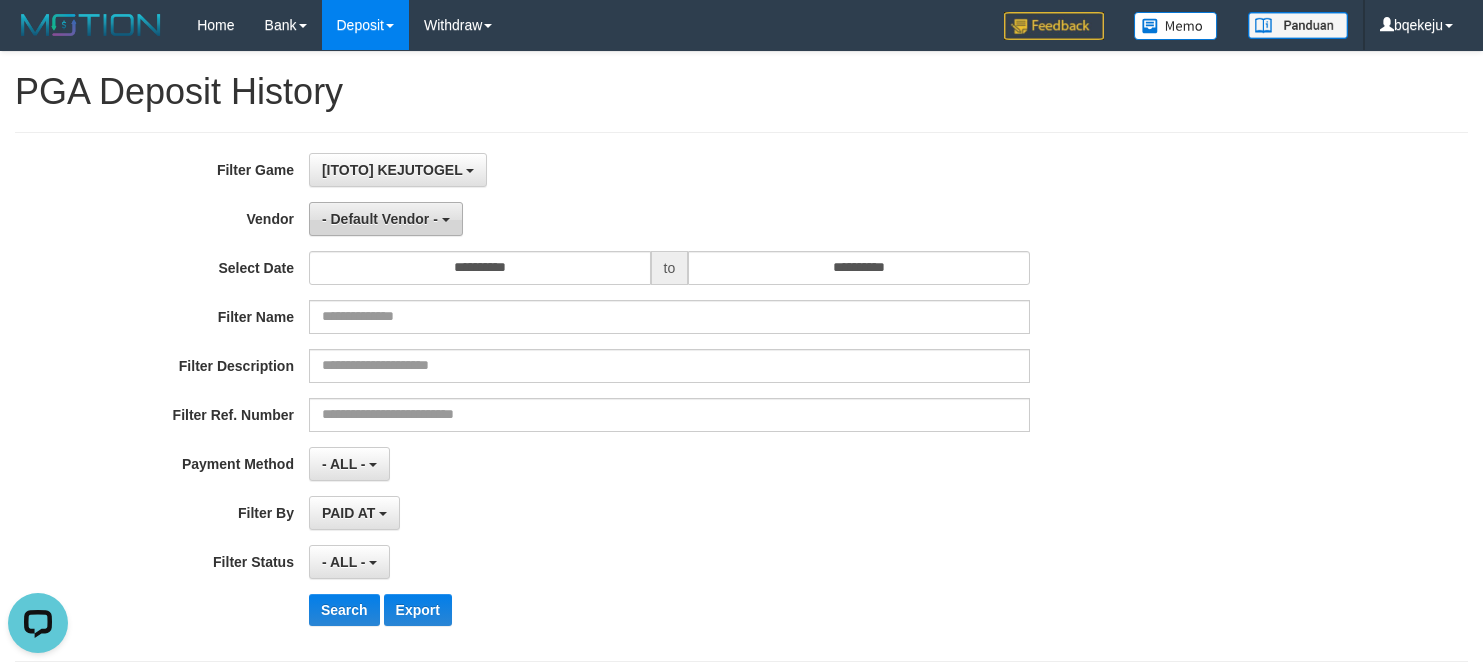 click on "- Default Vendor -" at bounding box center [380, 219] 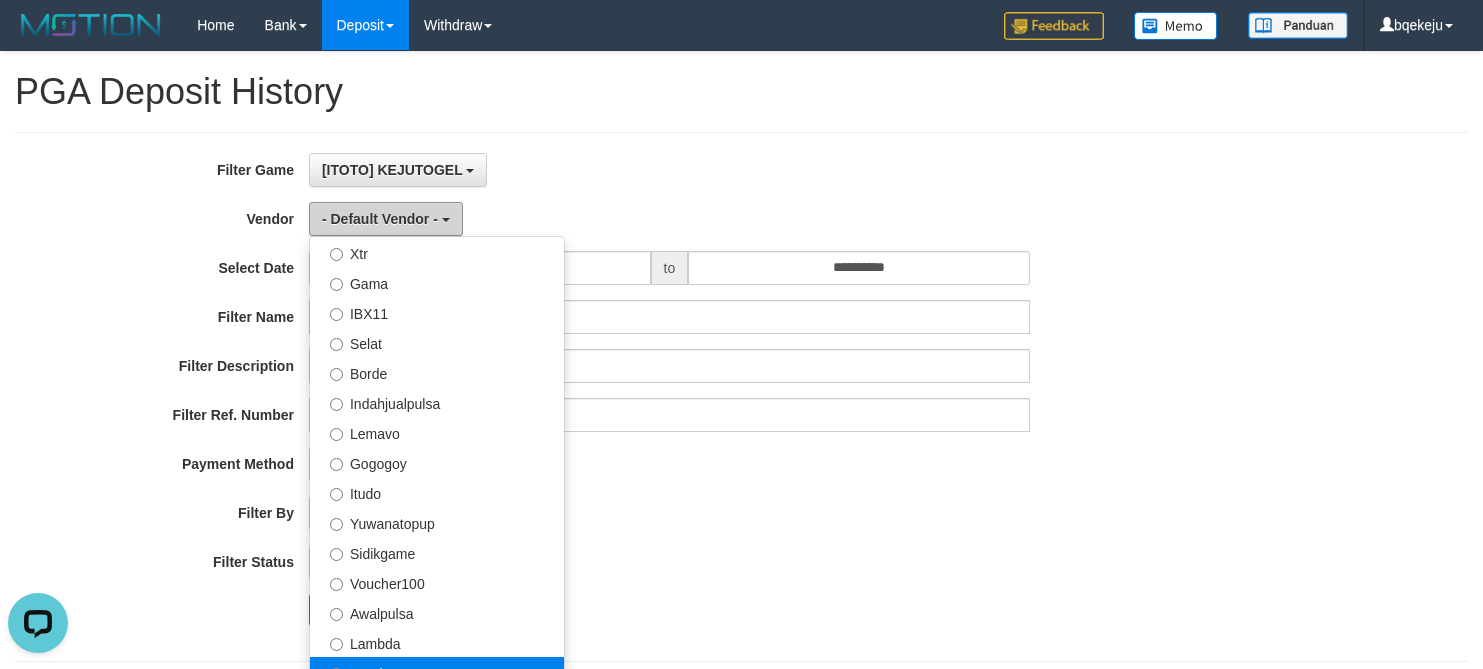 scroll, scrollTop: 686, scrollLeft: 0, axis: vertical 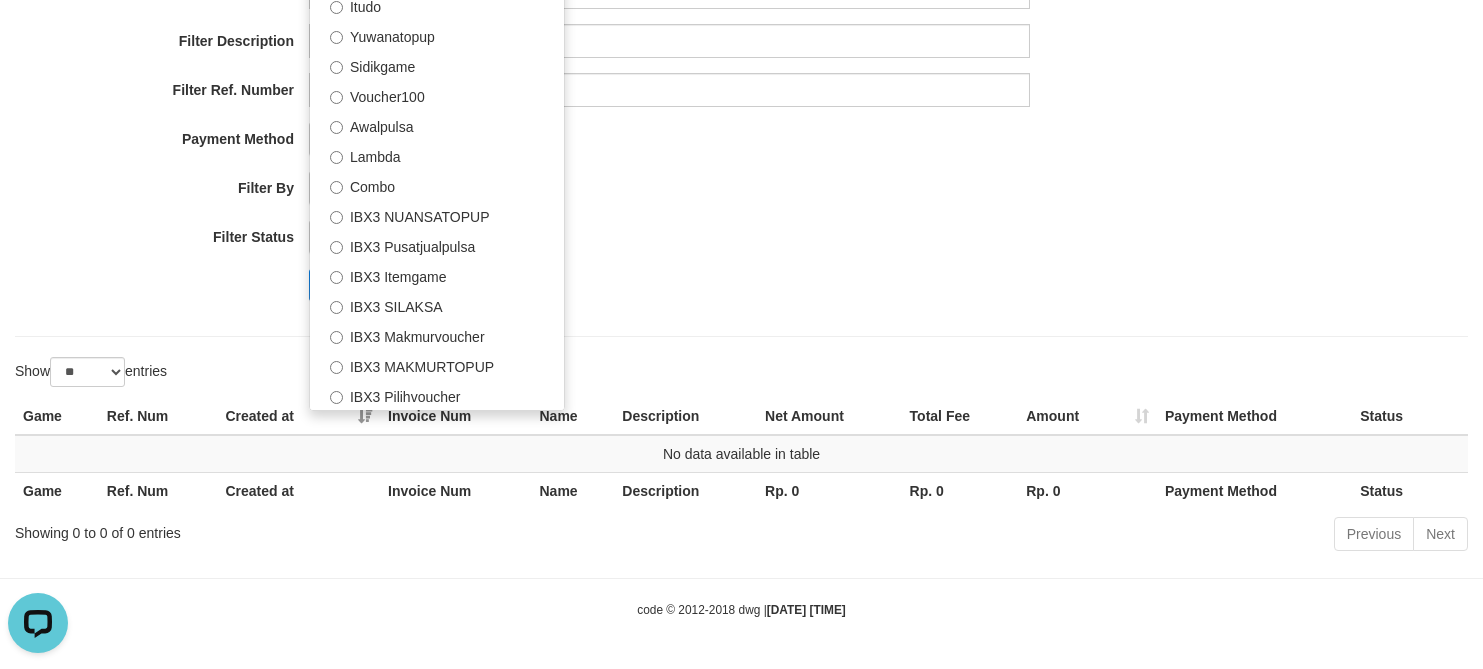 click on "- ALL -    SELECT ALL  - ALL -  SELECT STATUS
PENDING/UNPAID
PAID
CANCELED
EXPIRED" at bounding box center [669, 237] 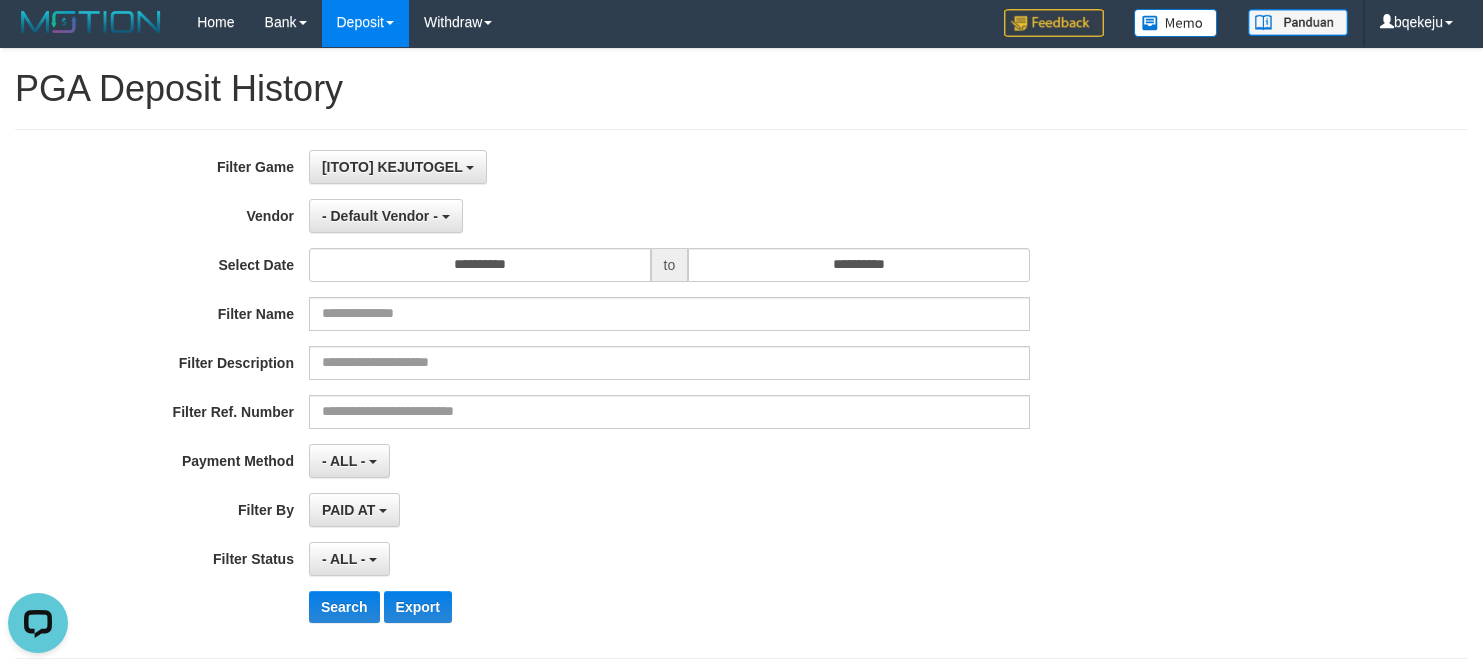 scroll, scrollTop: 0, scrollLeft: 0, axis: both 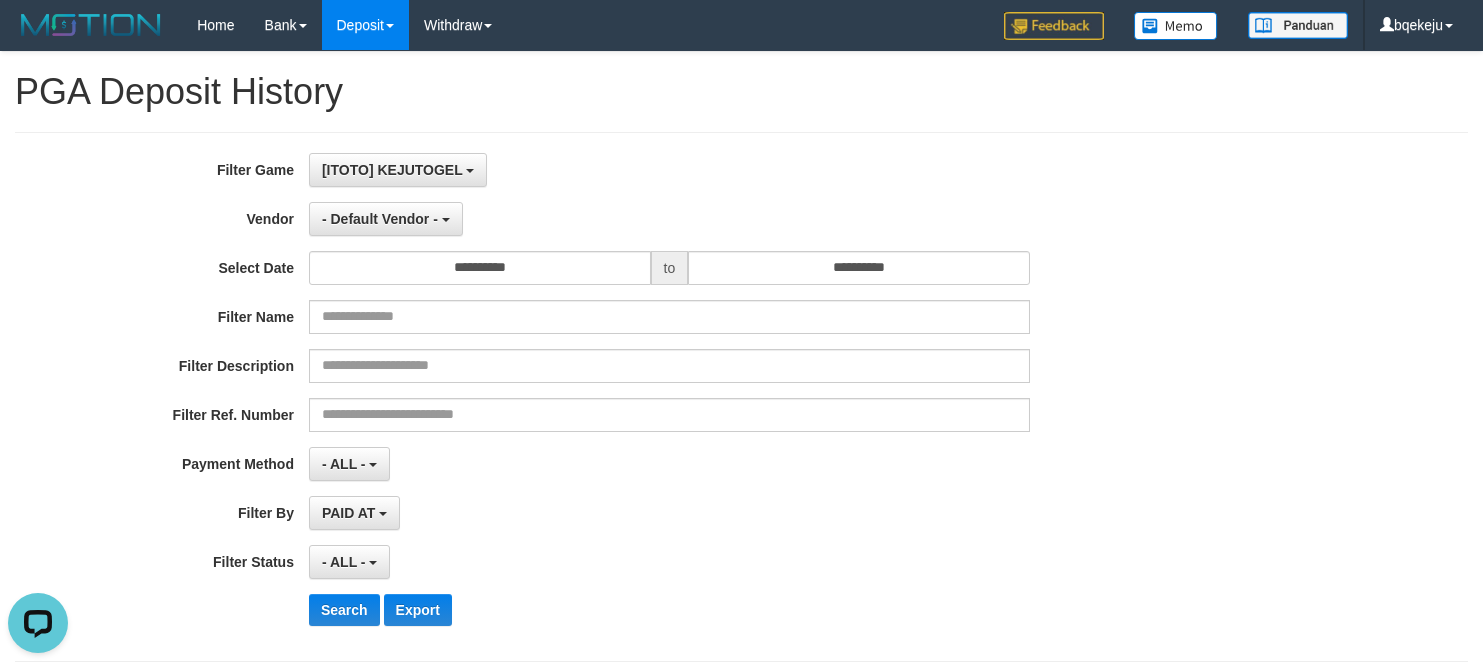 click on "PAID AT
PAID AT
CREATED AT" at bounding box center (669, 513) 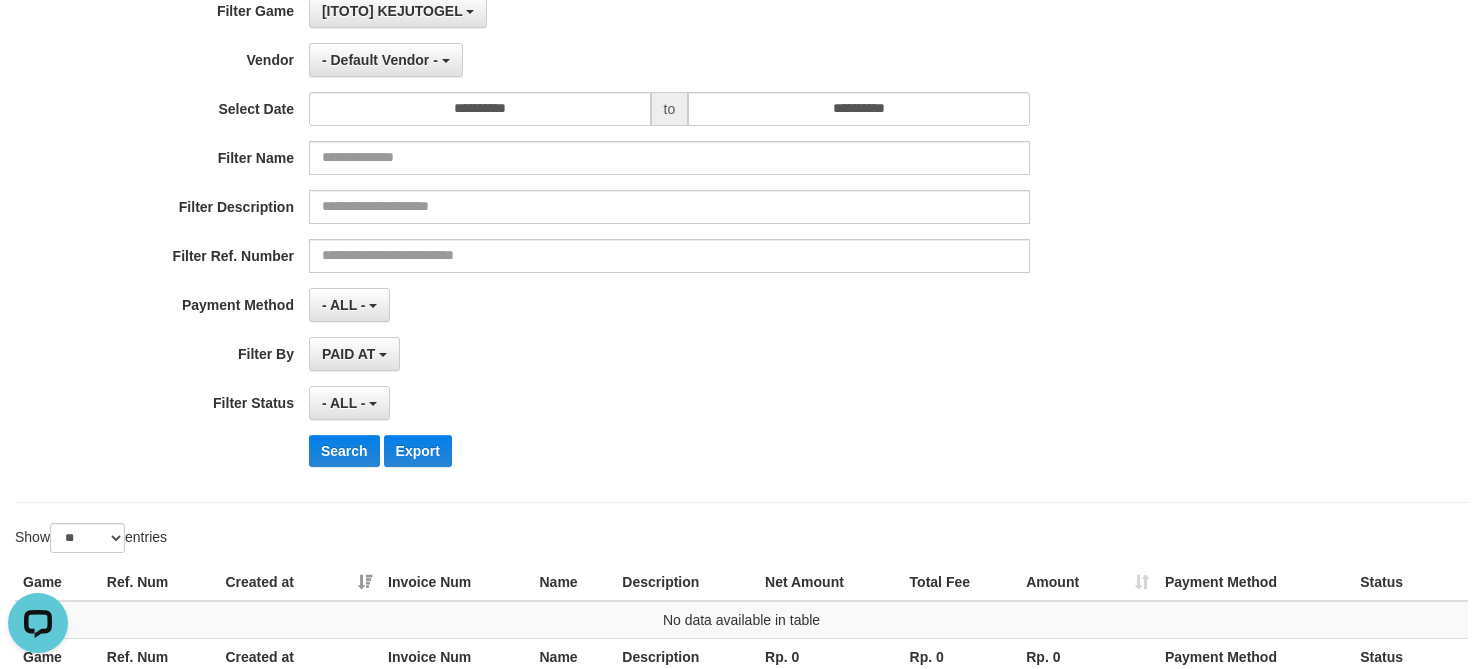 scroll, scrollTop: 325, scrollLeft: 0, axis: vertical 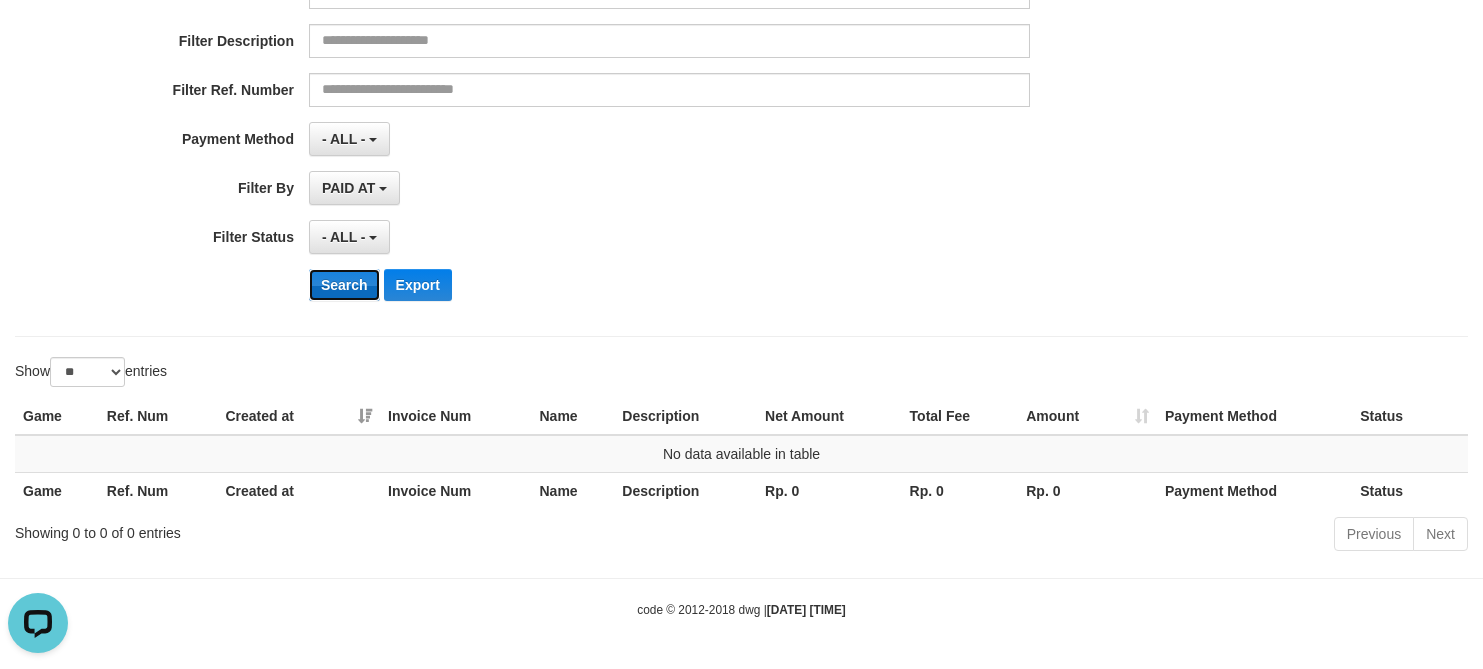click on "Search" at bounding box center (344, 285) 